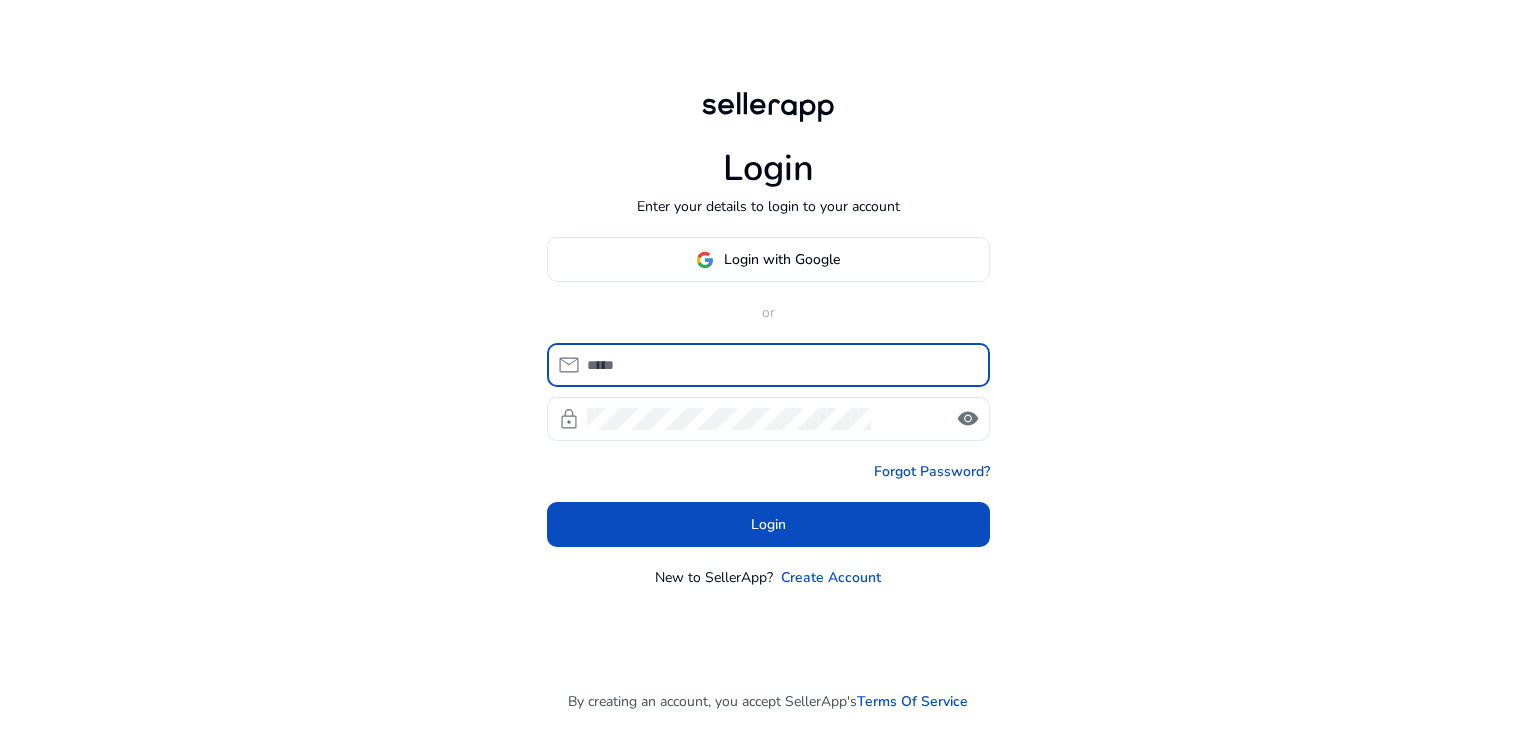 scroll, scrollTop: 0, scrollLeft: 0, axis: both 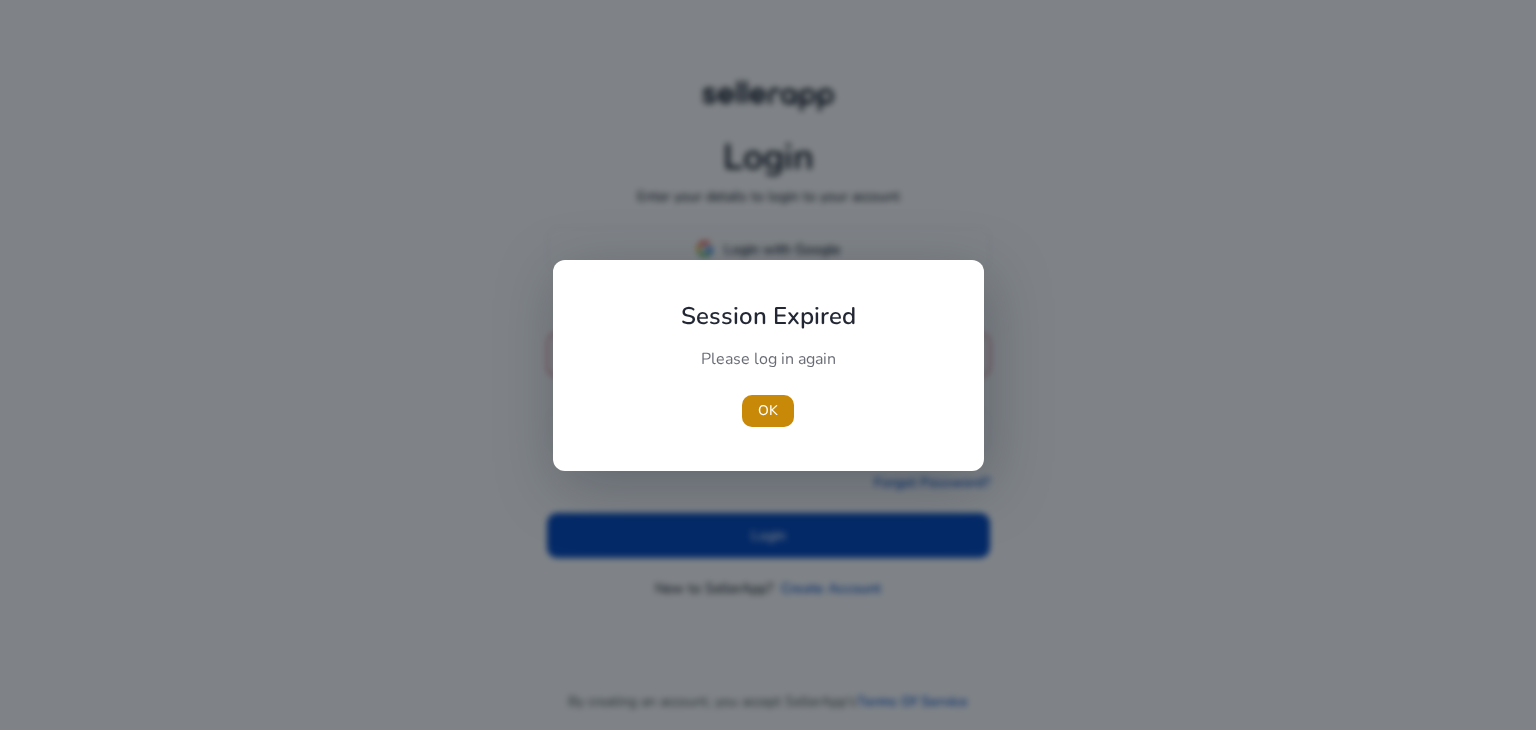 type 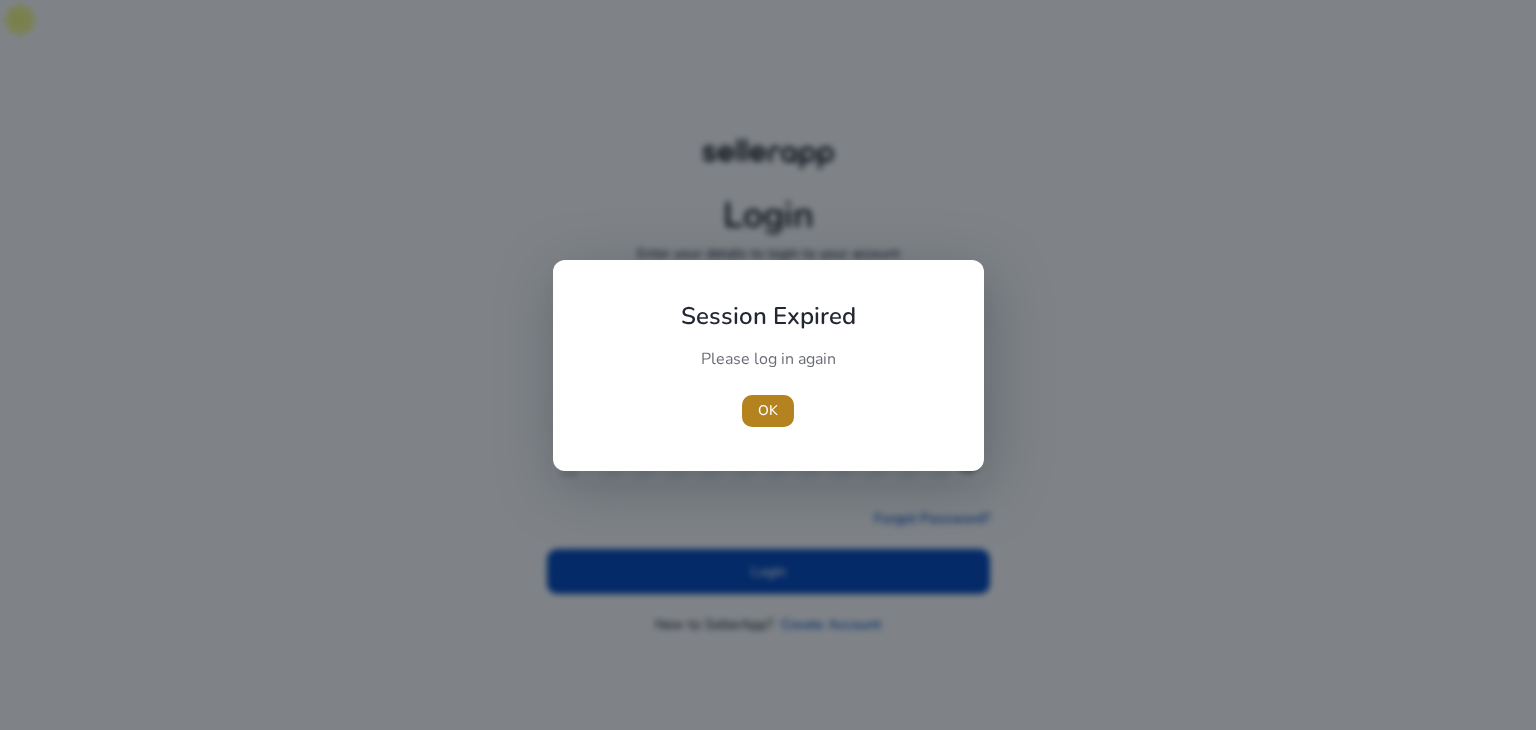 click on "OK" at bounding box center (768, 410) 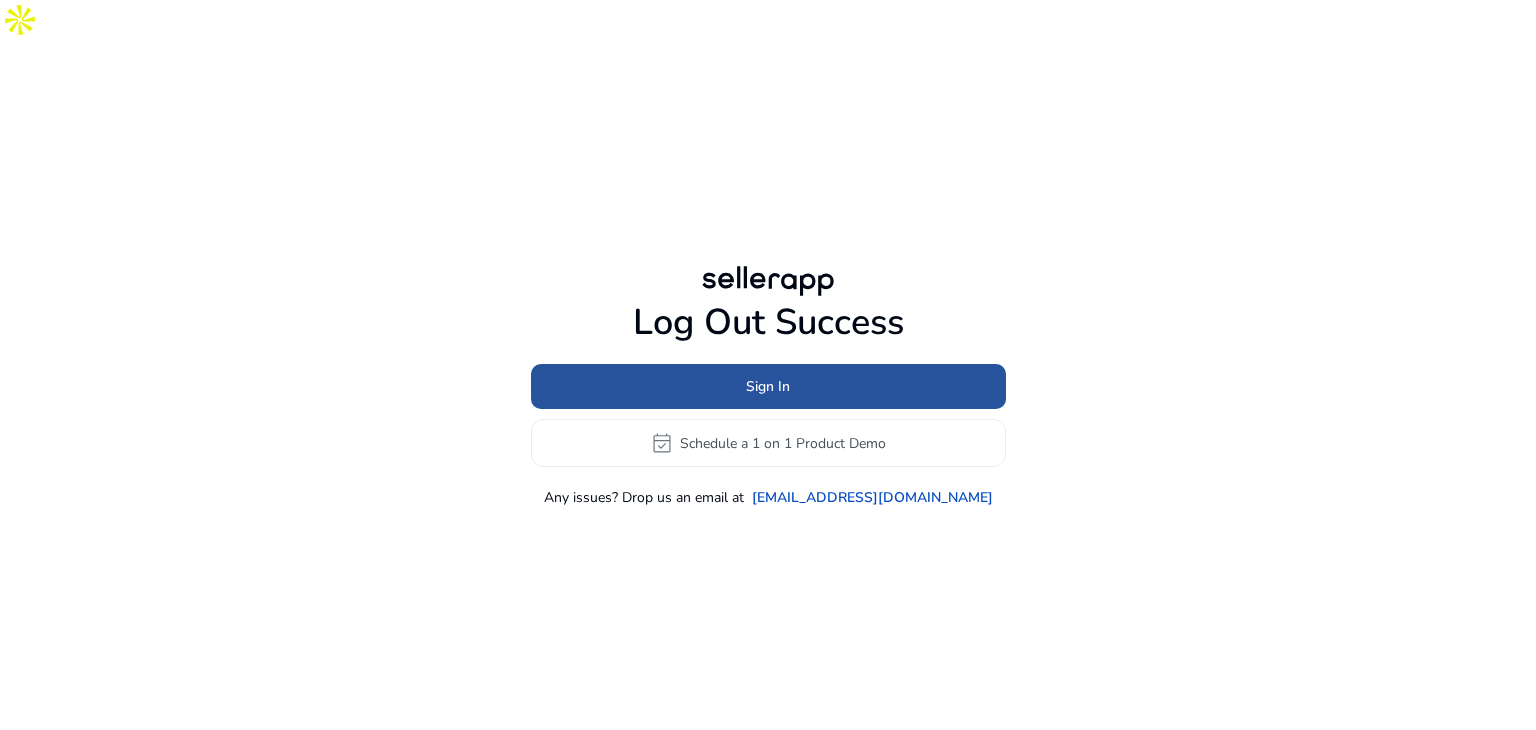 click on "Sign In" 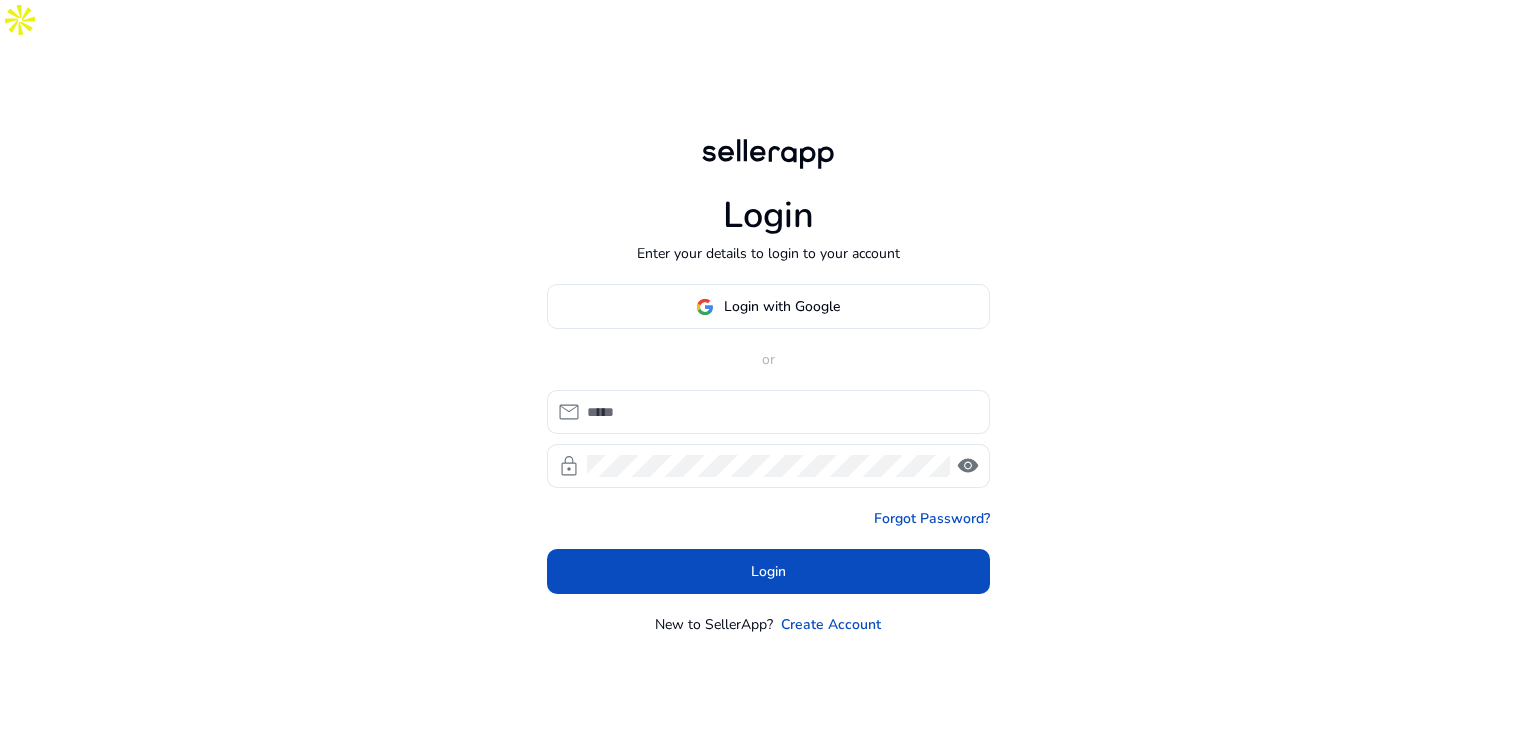 type on "**********" 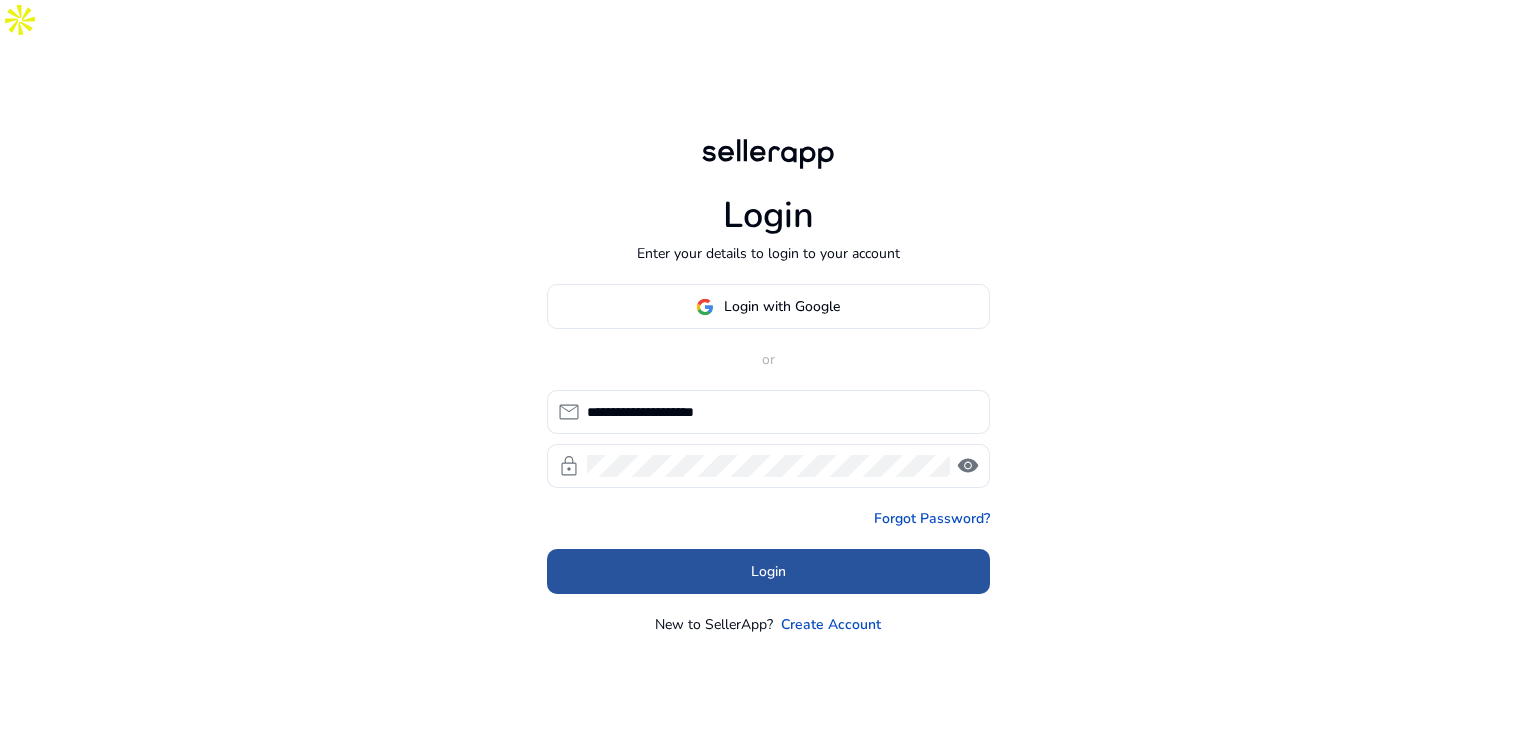 click at bounding box center (768, 572) 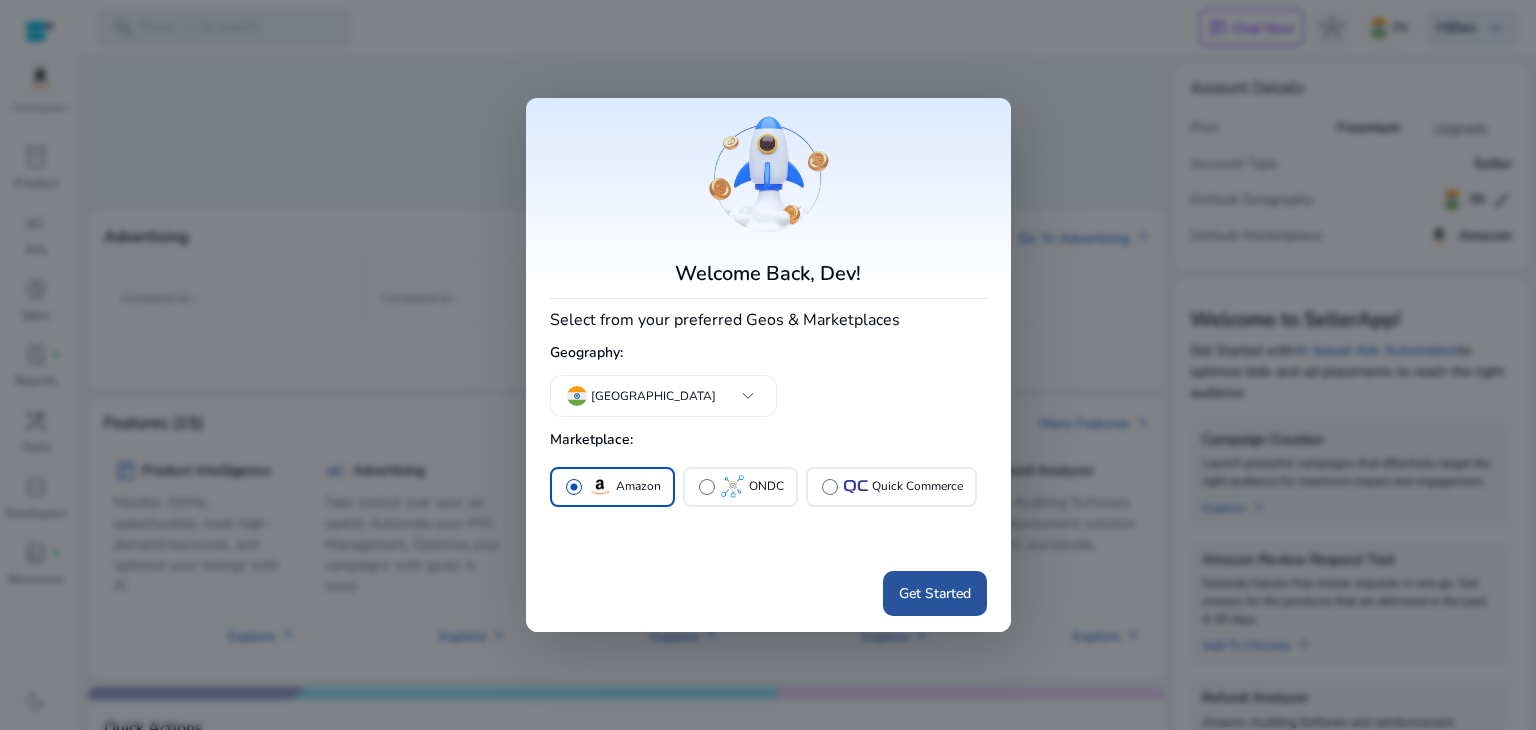 click on "Get Started" at bounding box center [935, 593] 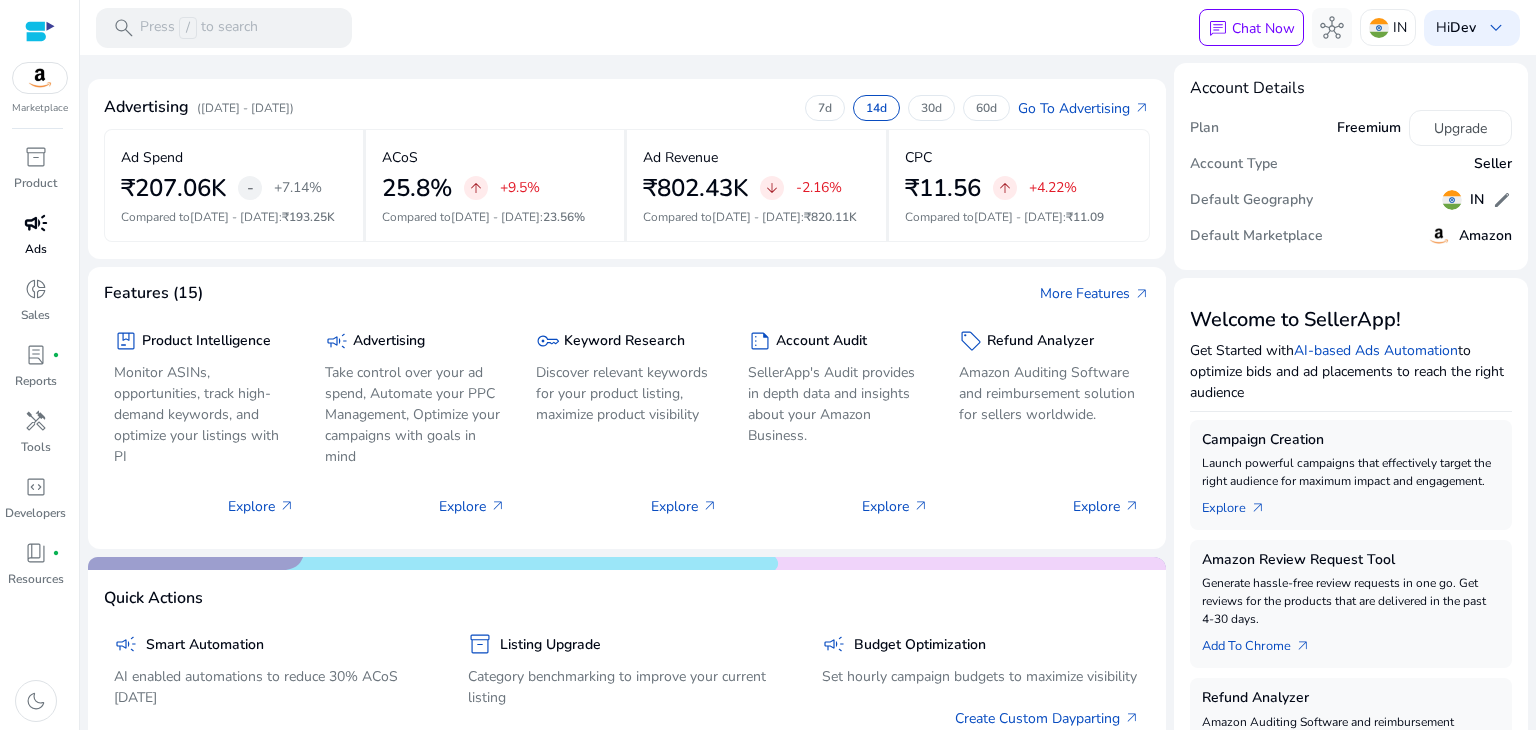 click on "campaign" at bounding box center (36, 223) 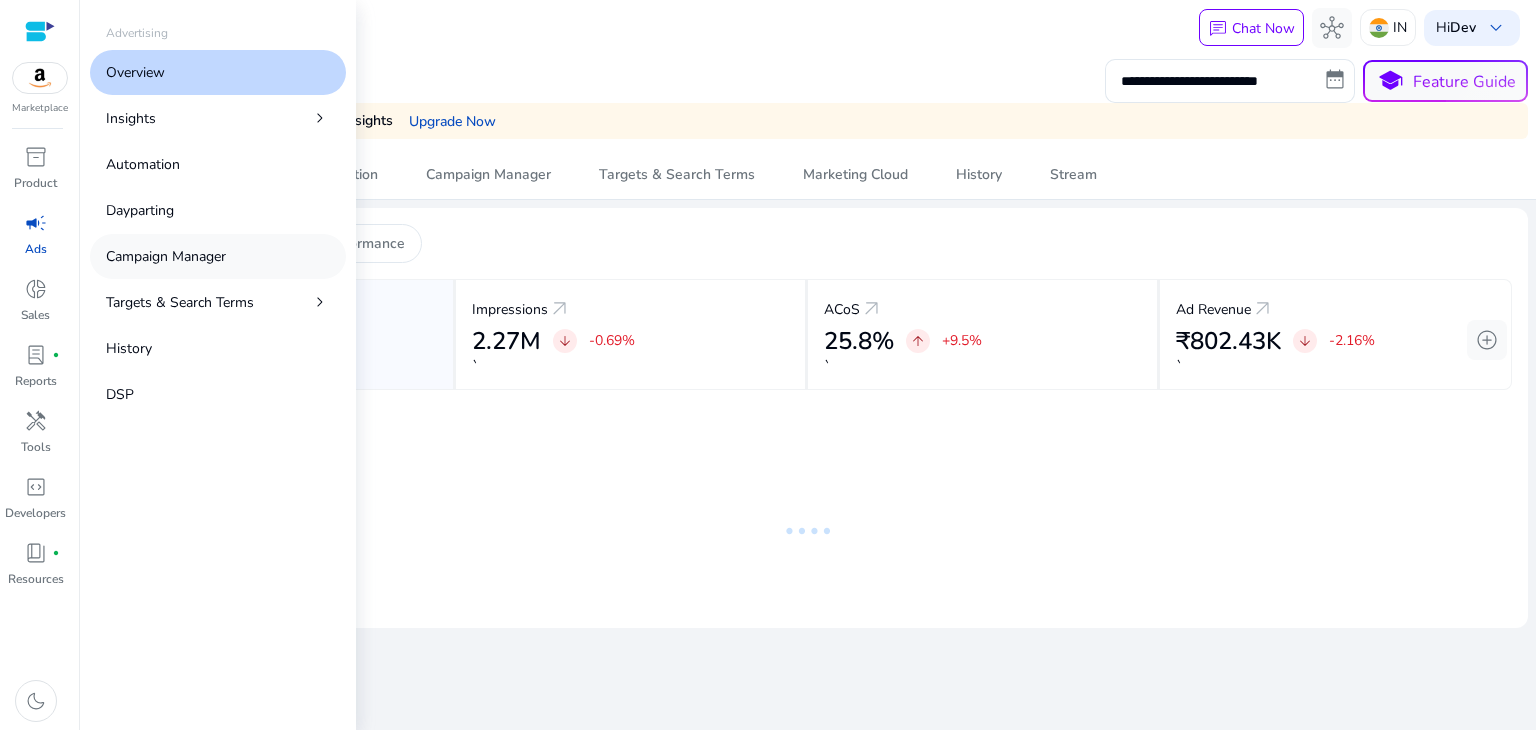 click on "Campaign Manager" at bounding box center (166, 256) 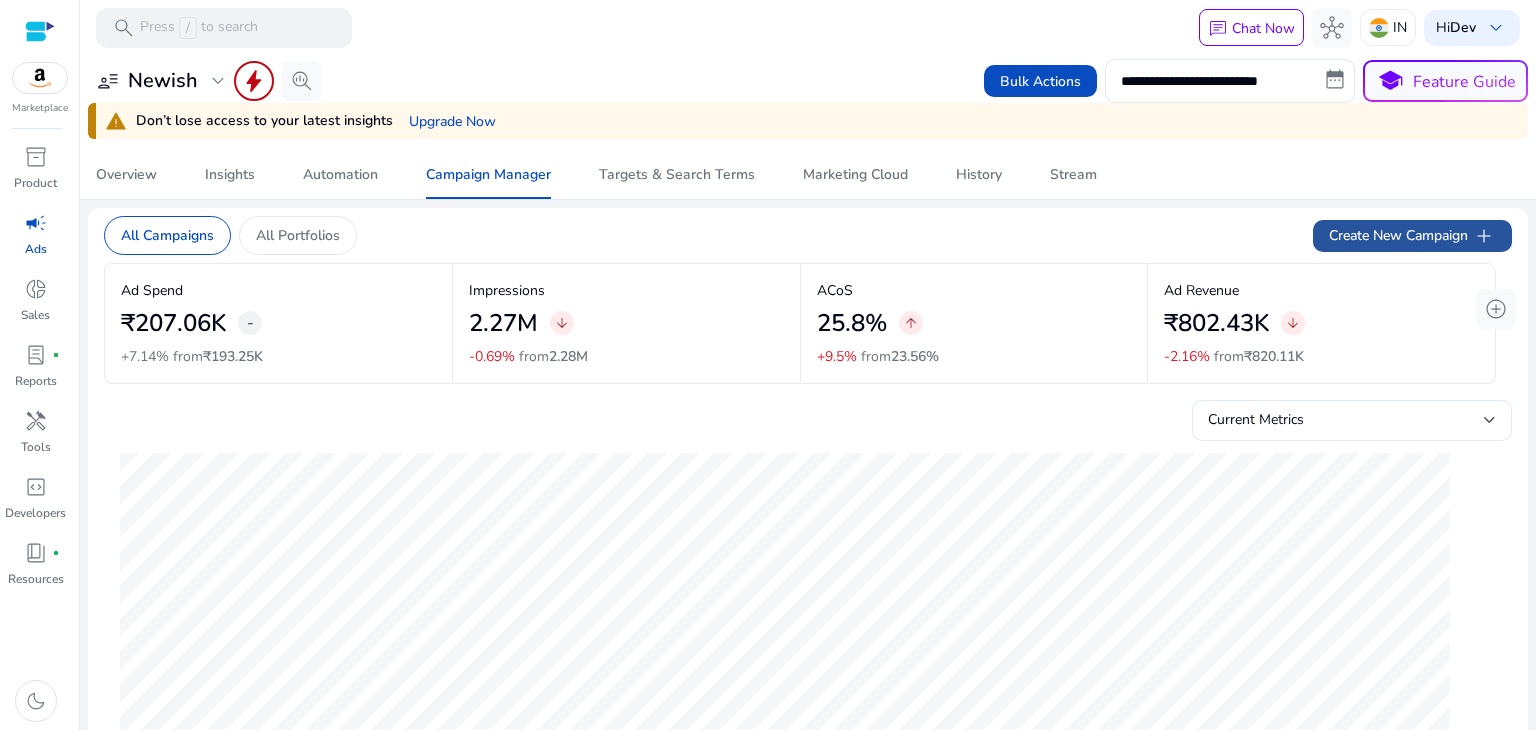 click on "Create New Campaign   add" 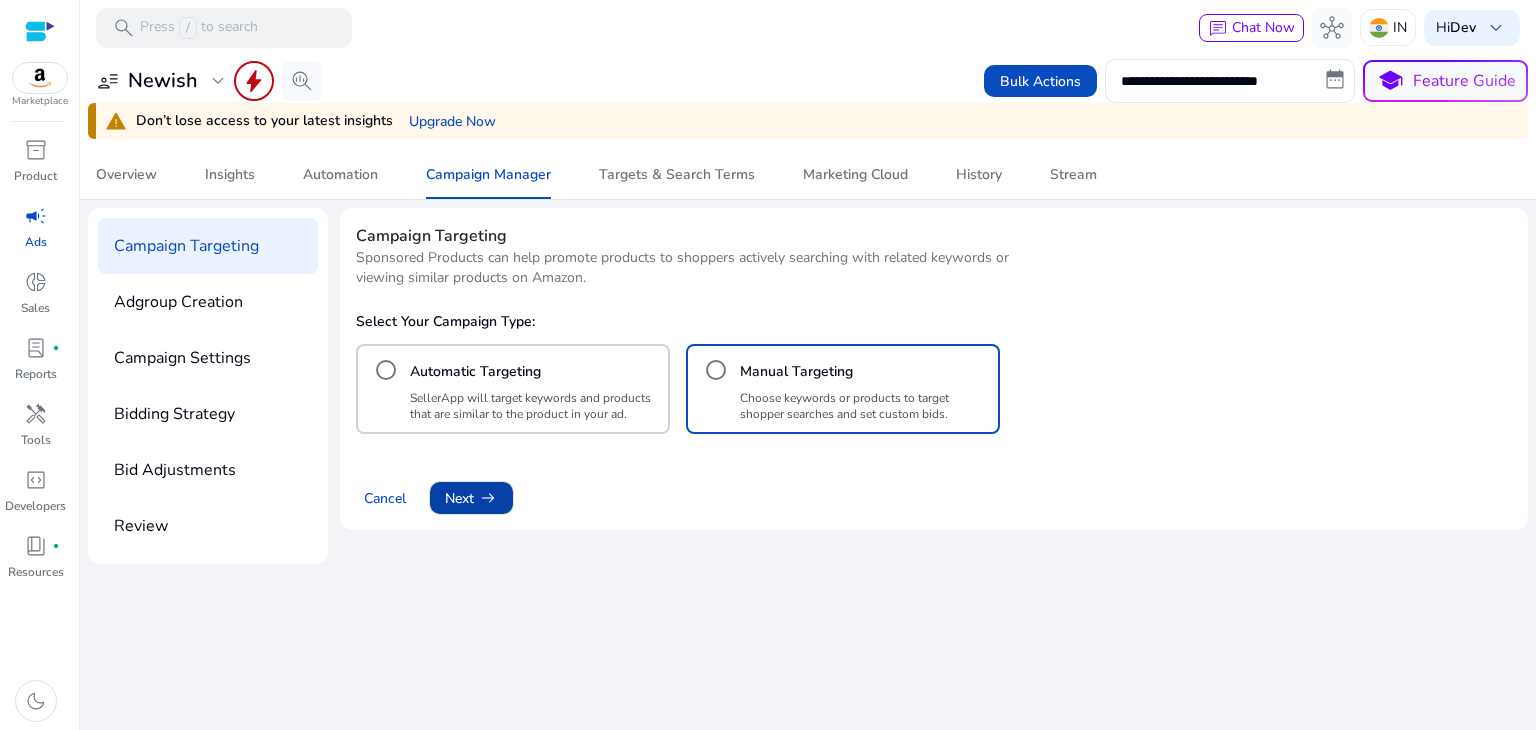 click at bounding box center [471, 498] 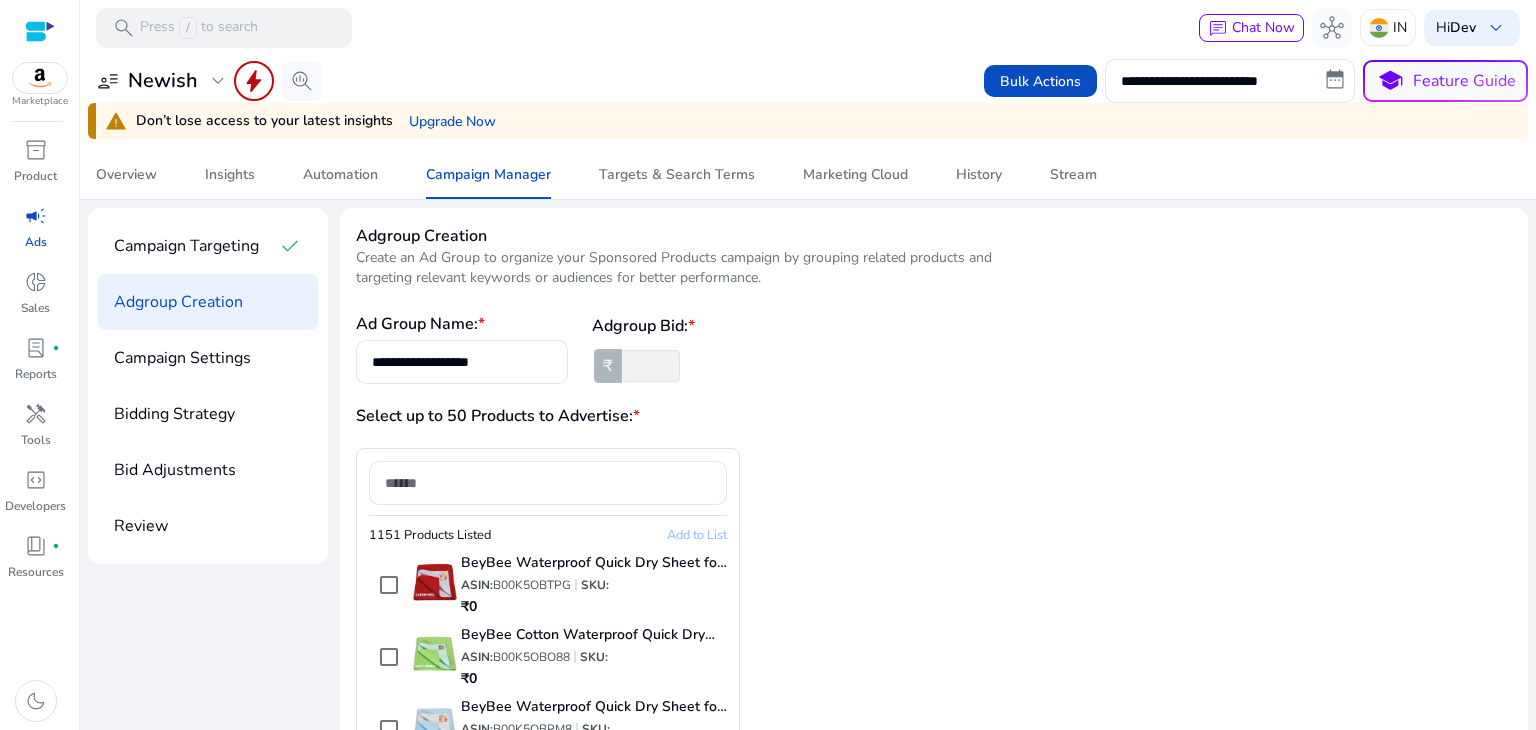 scroll, scrollTop: 90, scrollLeft: 0, axis: vertical 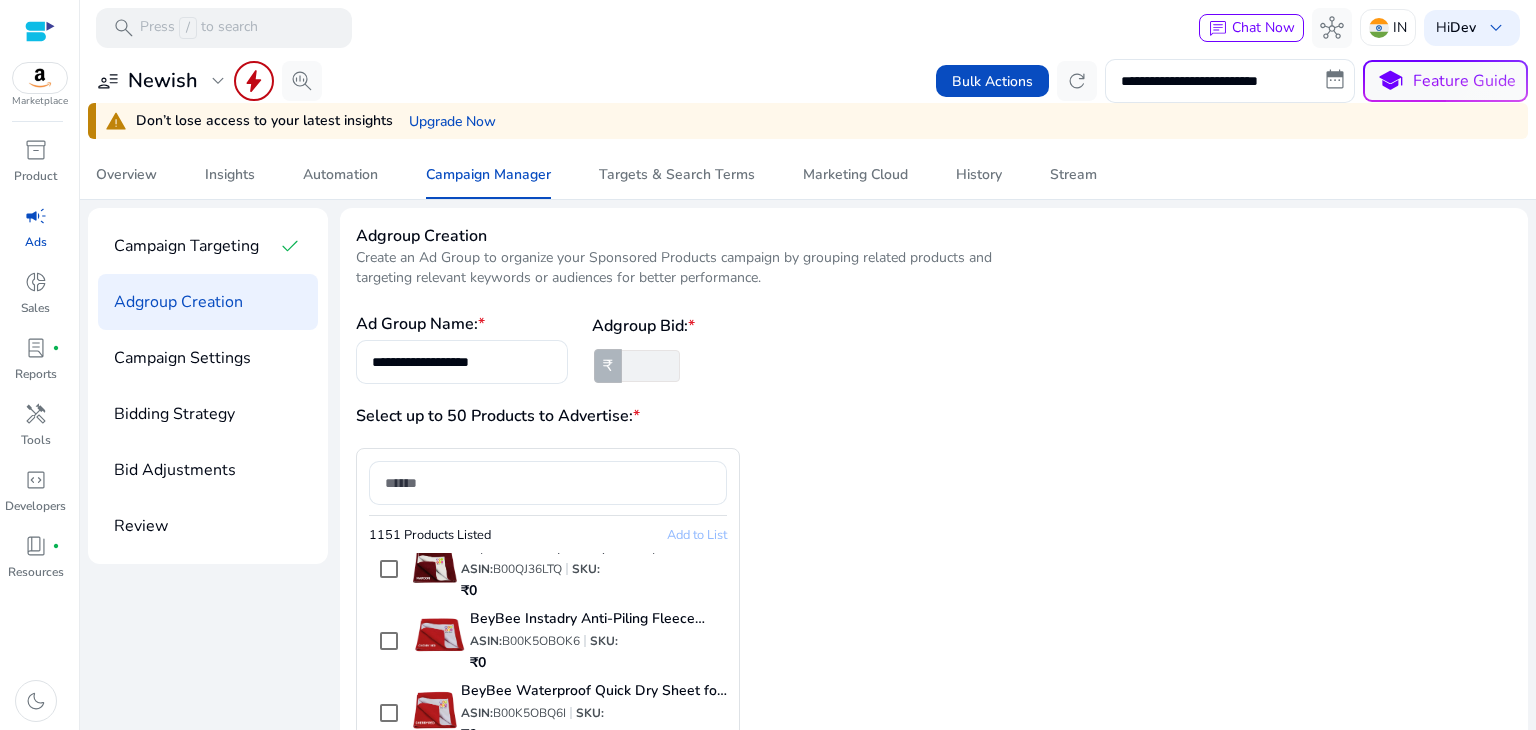 click at bounding box center (649, 366) 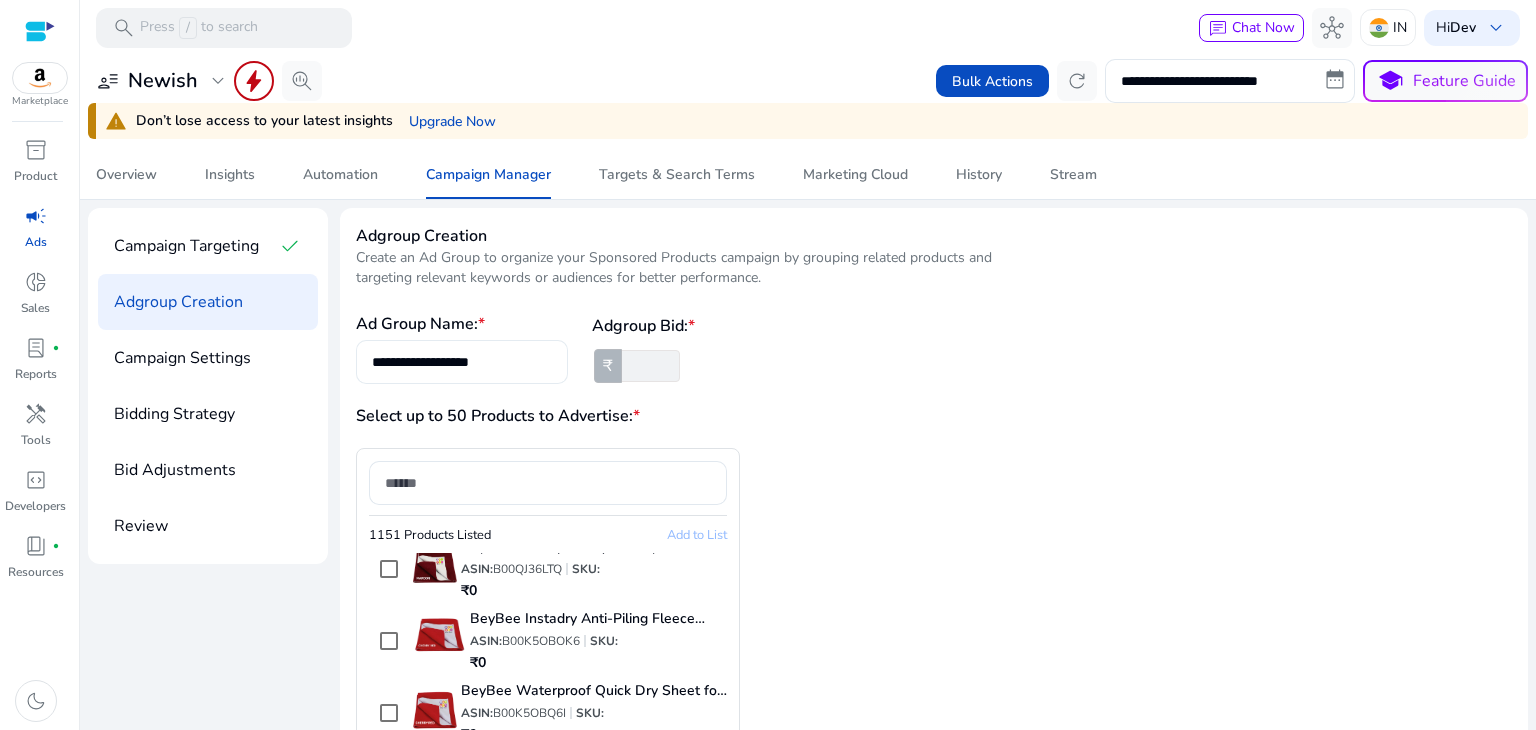 type on "*" 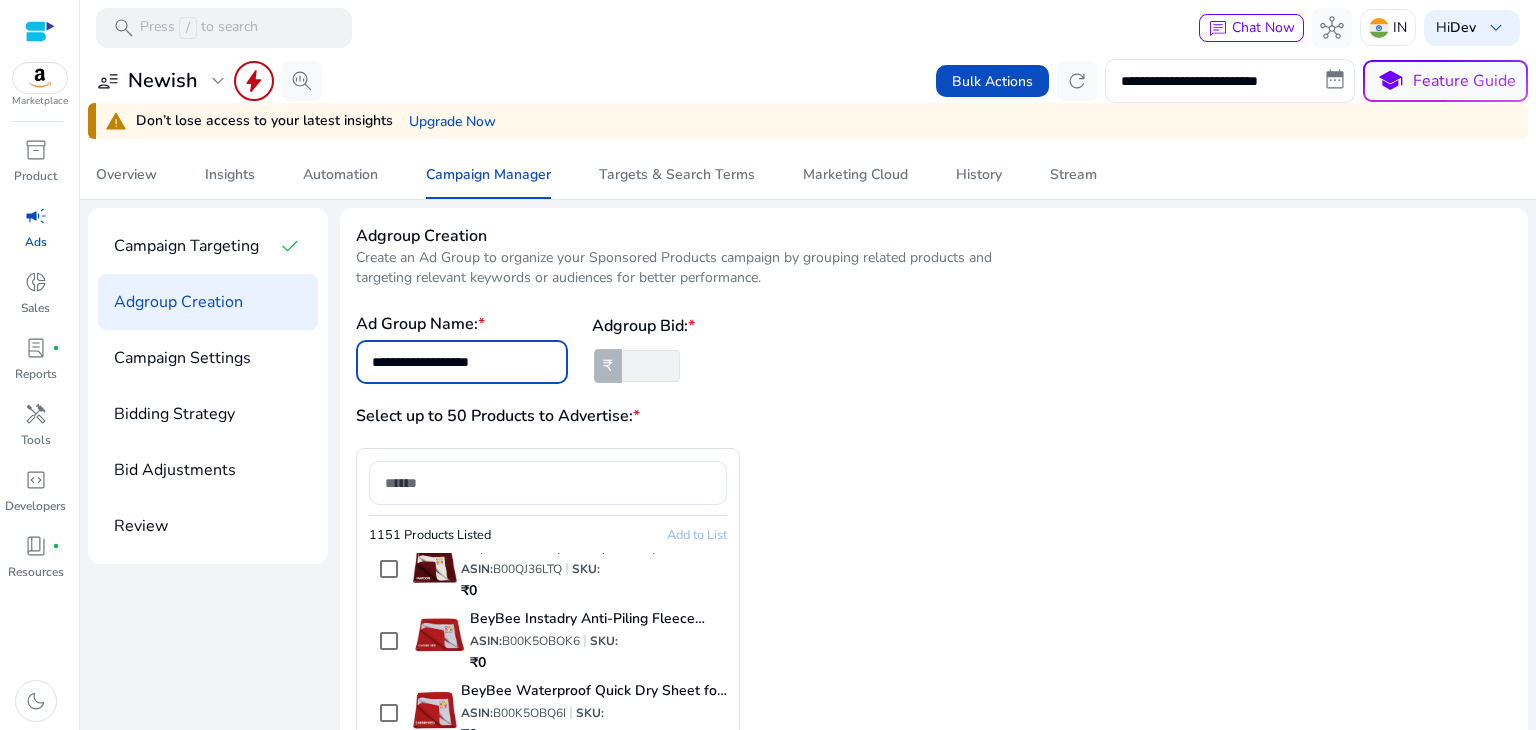 click on "**********" at bounding box center [934, 996] 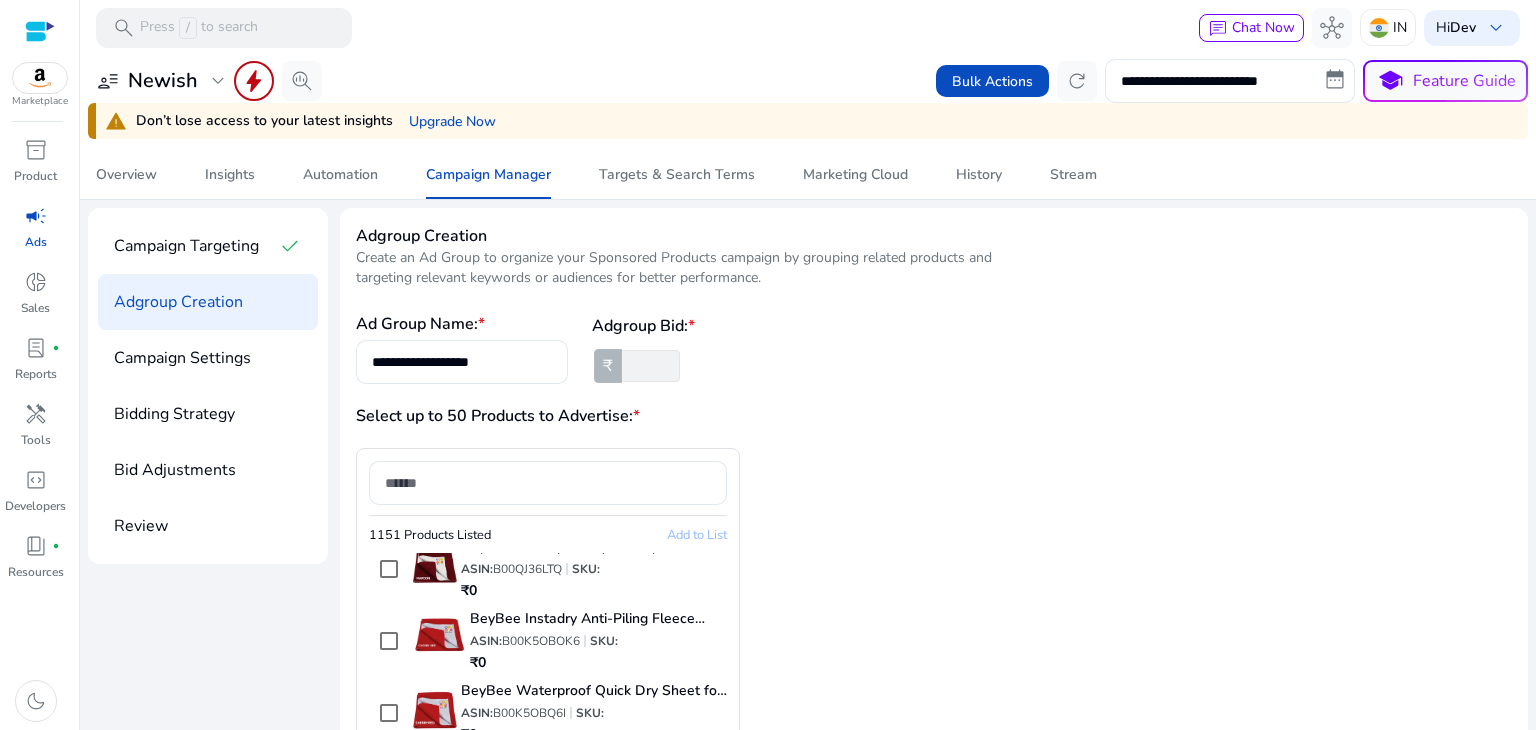 click on "1151 Products Listed  Add to List   BeyBee Waterproof Quick Dry Sheet for Baby| Bed Pad Anti-Piling Fleece Extra Absorbent Washable Matress Protector| Baby Bed Protector Sheet for Toddler Children, Medium Size, 100x70cm, Red   ASIN:   B00K5OBTPG   SKU:      ₹0   BeyBee Cotton Waterproof Quick Dry Sheet for Baby| Bed Pad Anti-Piling Fleece Extra Absorbent Washable Matress Protector| Baby Bed Protector Sheet for Toddler Children, Medium, Light Green   ASIN:   B00K5OBO88   SKU:      ₹0   BeyBee Waterproof Quick Dry Sheet for Baby| Bed Pad Anti-Piling Fleece Extra Absorbent Washable Matress Protector| Baby Bed Protector Sheet for Toddler Children, Medium Size, 100x70cm, Blue   ASIN:   B00K5OBPM8   SKU:      ₹0   BeyBee Instadry Anti-Piling Fleece Extra Absorbent Quick Dry Sheet for New Born Babies, Bed Protector Mattress, Reusable Waterproof Baby Cot Sheet for Toddler Infant, X-Large Size 200x140cm, Blue   ASIN:   B00QCLV00K   SKU:      ₹0   ASIN:   B00QF9U5O6   SKU:      ₹0   ASIN:   B00QJ36LTQ" at bounding box center [740, 668] 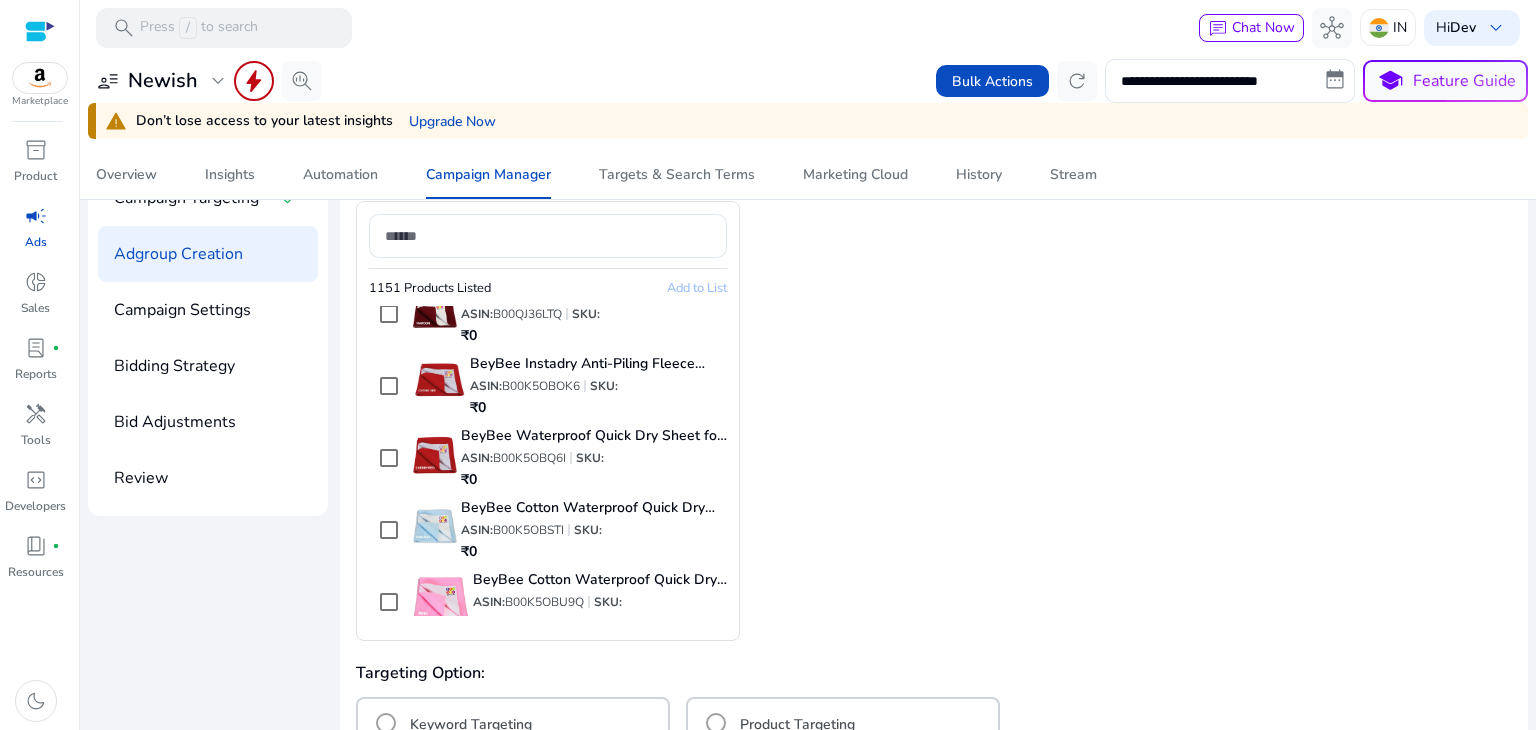 scroll, scrollTop: 384, scrollLeft: 0, axis: vertical 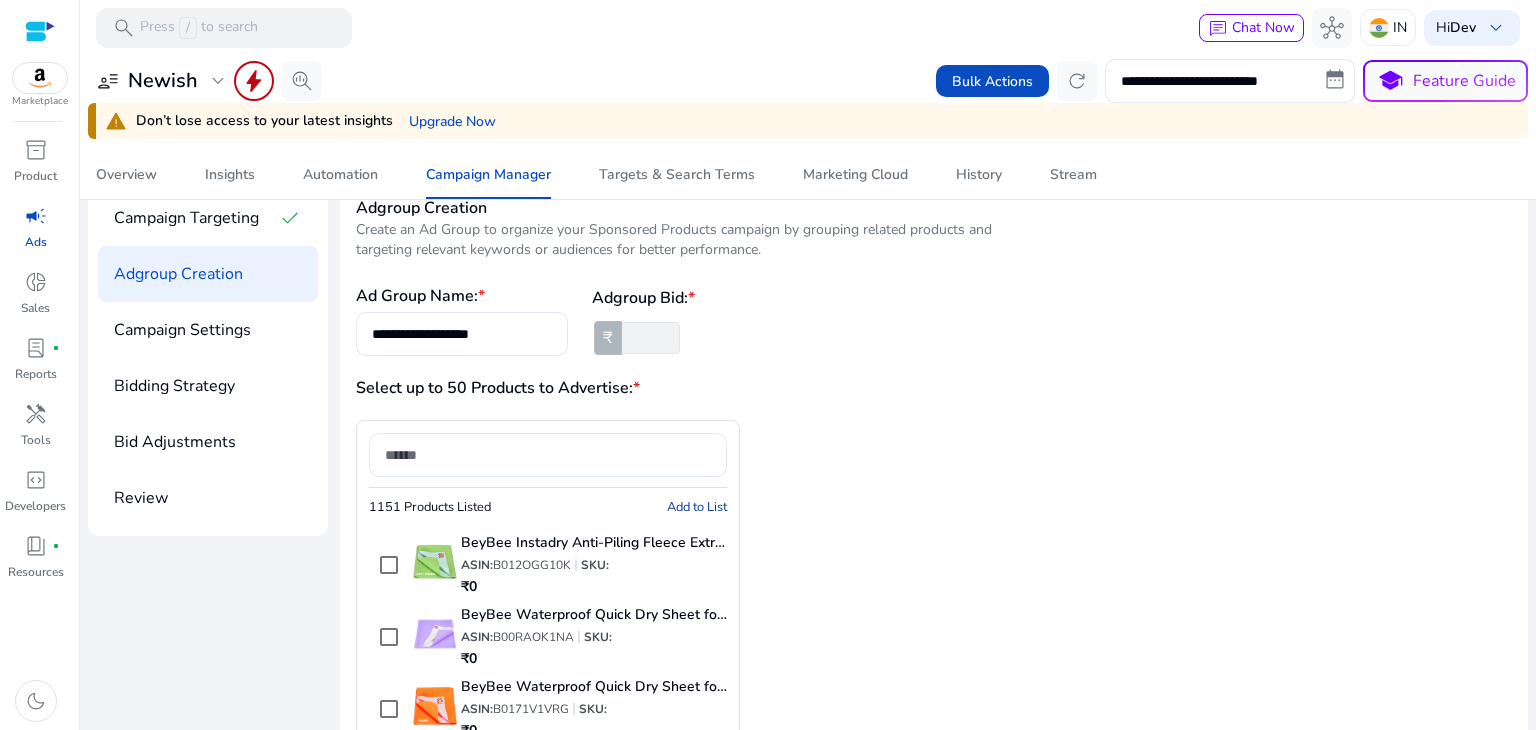 click on "1151 Products Listed  Add to List   BeyBee Waterproof Quick Dry Sheet for Baby| Bed Pad Anti-Piling Fleece Extra Absorbent Washable Matress Protector| Baby Bed Protector Sheet for Toddler Children, Medium Size, 100x70cm, Red   ASIN:   B00K5OBTPG   SKU:      ₹0   BeyBee Cotton Waterproof Quick Dry Sheet for Baby| Bed Pad Anti-Piling Fleece Extra Absorbent Washable Matress Protector| Baby Bed Protector Sheet for Toddler Children, Medium, Light Green   ASIN:   B00K5OBO88   SKU:      ₹0   BeyBee Waterproof Quick Dry Sheet for Baby| Bed Pad Anti-Piling Fleece Extra Absorbent Washable Matress Protector| Baby Bed Protector Sheet for Toddler Children, Medium Size, 100x70cm, Blue   ASIN:   B00K5OBPM8   SKU:      ₹0   BeyBee Instadry Anti-Piling Fleece Extra Absorbent Quick Dry Sheet for New Born Babies, Bed Protector Mattress, Reusable Waterproof Baby Cot Sheet for Toddler Infant, X-Large Size 200x140cm, Blue   ASIN:   B00QCLV00K   SKU:      ₹0   ASIN:   B00QF9U5O6   SKU:      ₹0   ASIN:   B00QJ36LTQ" at bounding box center [740, 640] 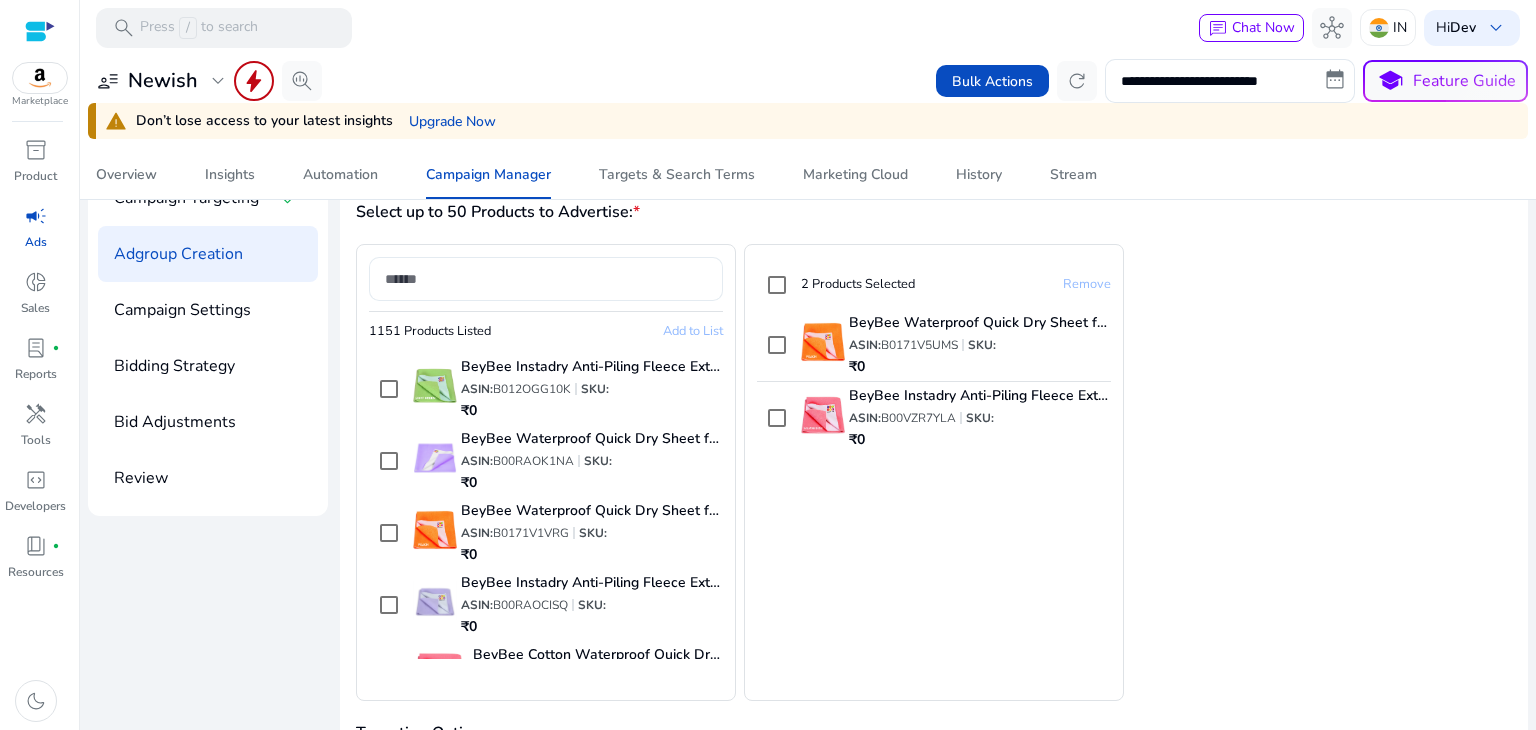 scroll, scrollTop: 0, scrollLeft: 0, axis: both 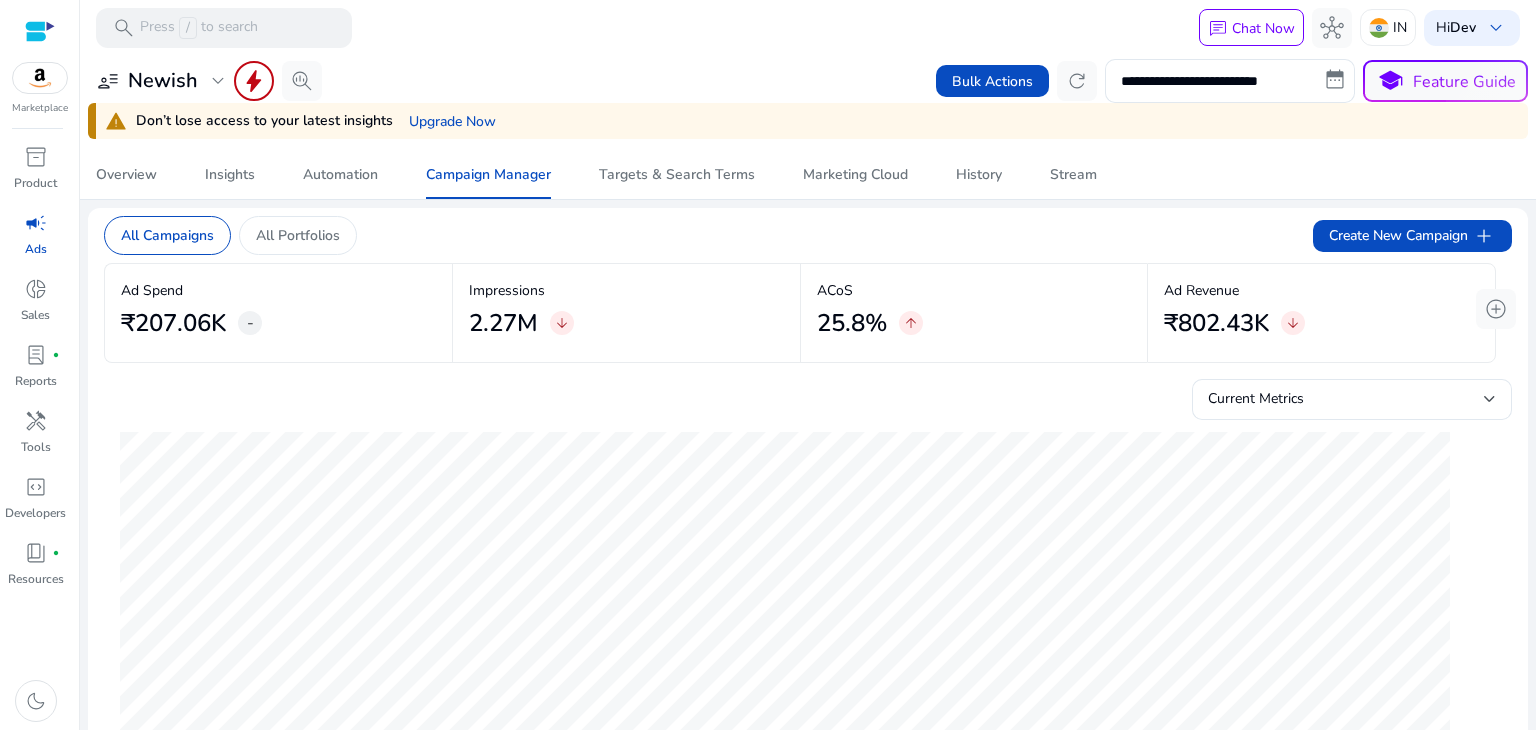 click on "**********" at bounding box center (768, 365) 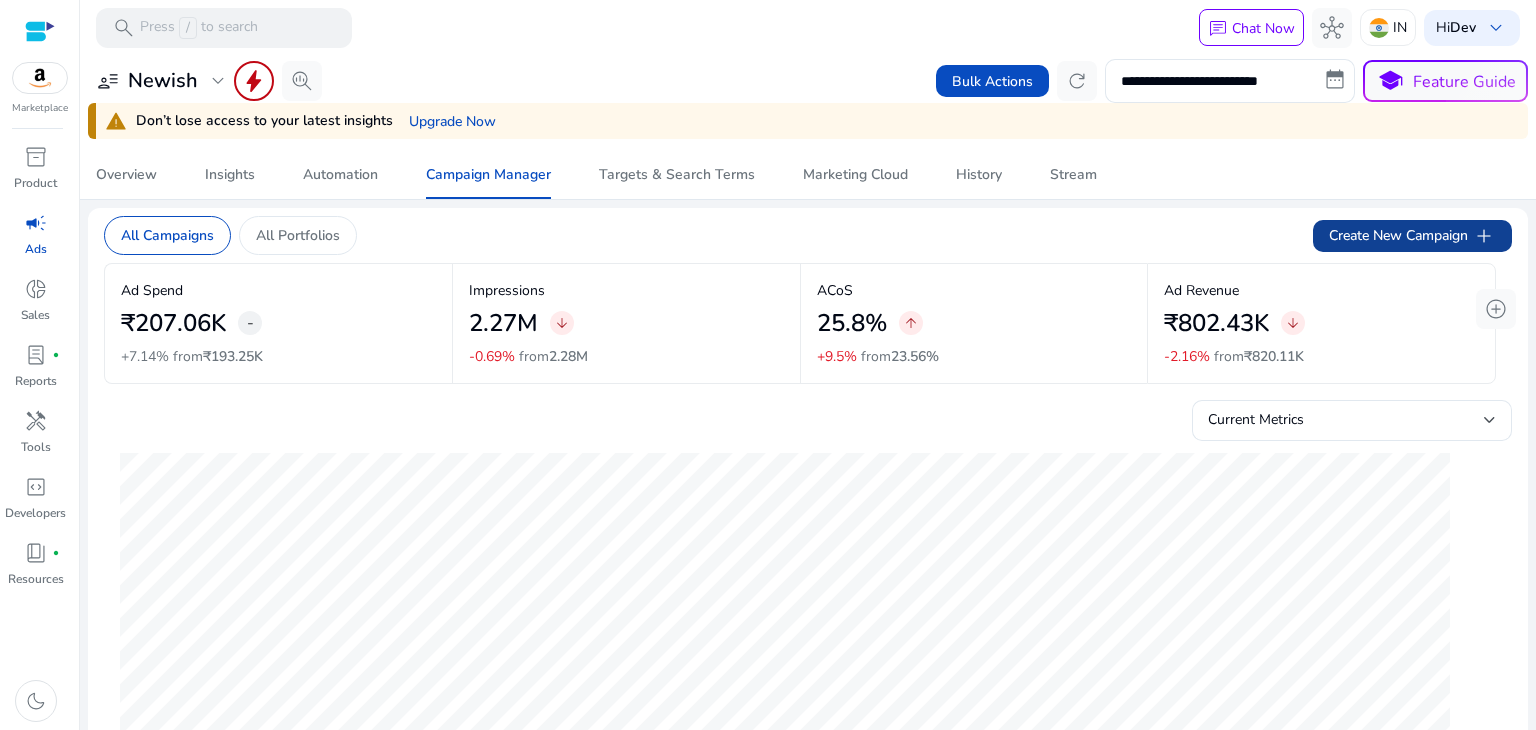 click 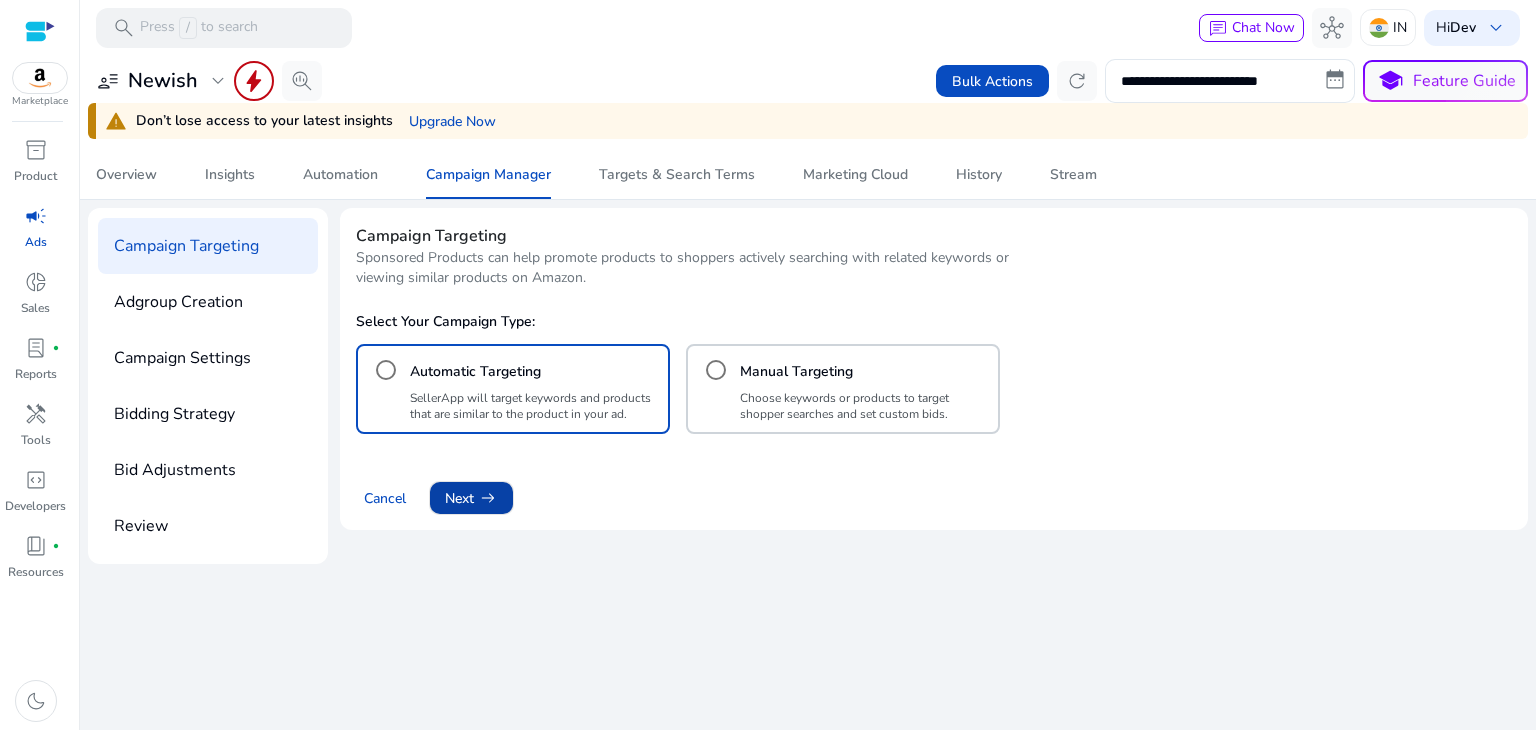 click on "arrow_right_alt" at bounding box center [488, 498] 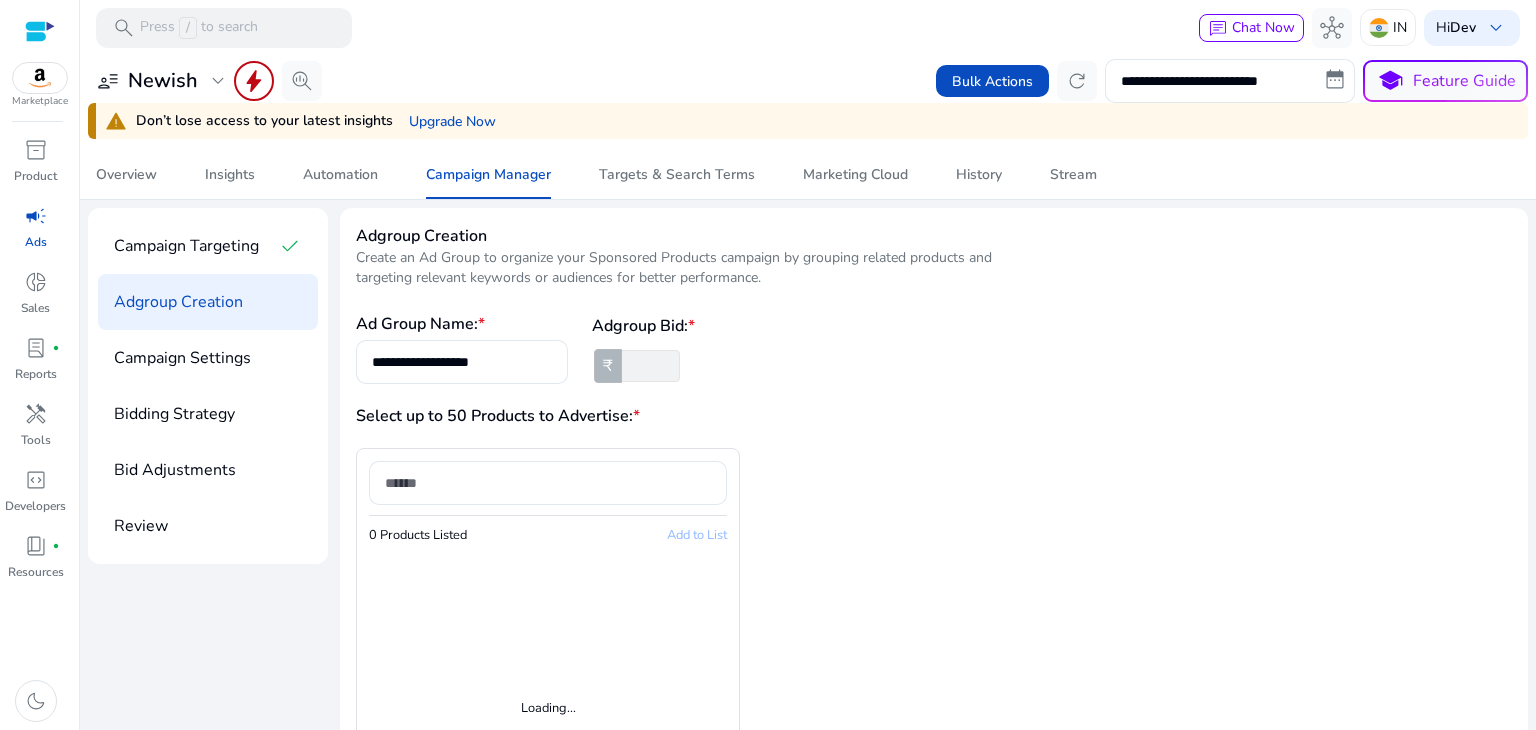click at bounding box center (649, 366) 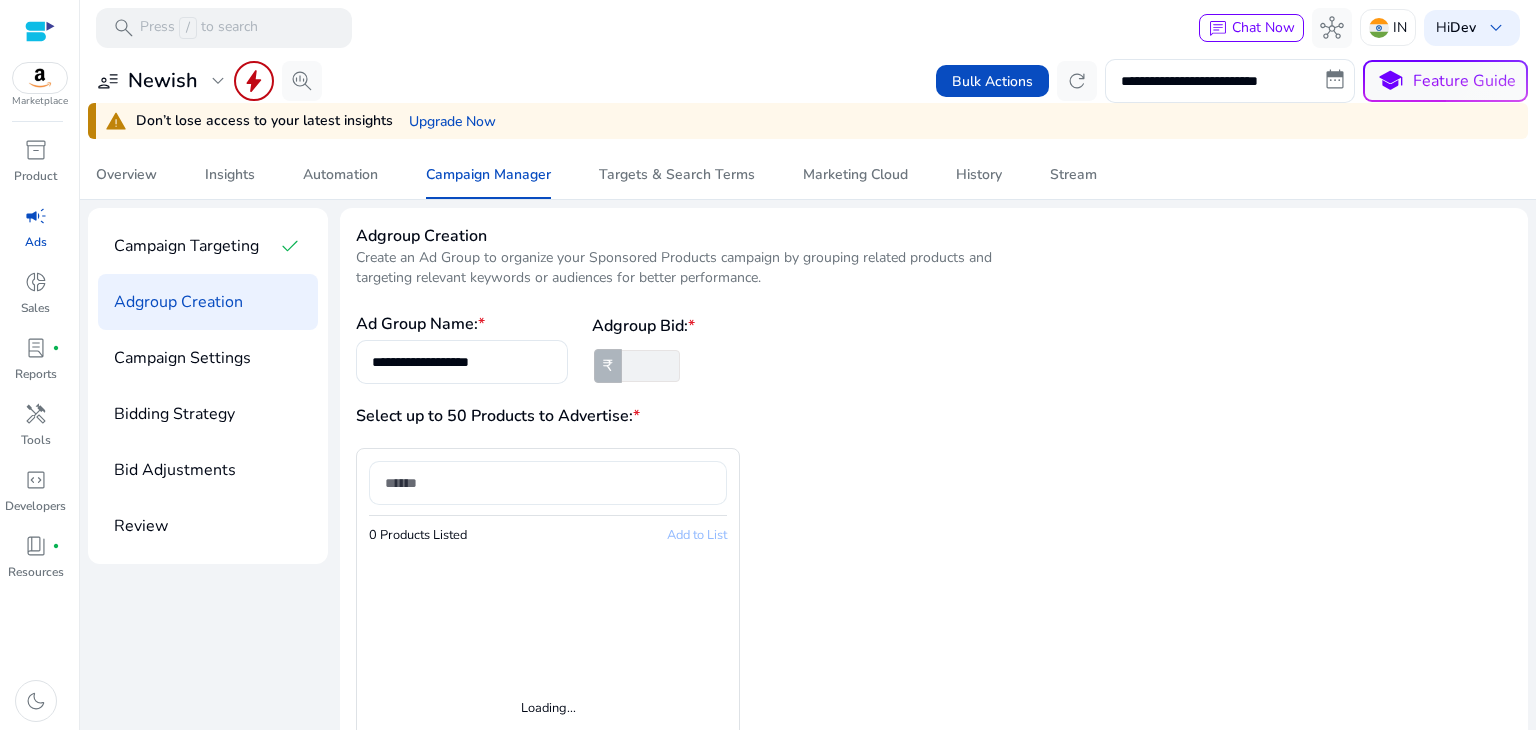 type on "*" 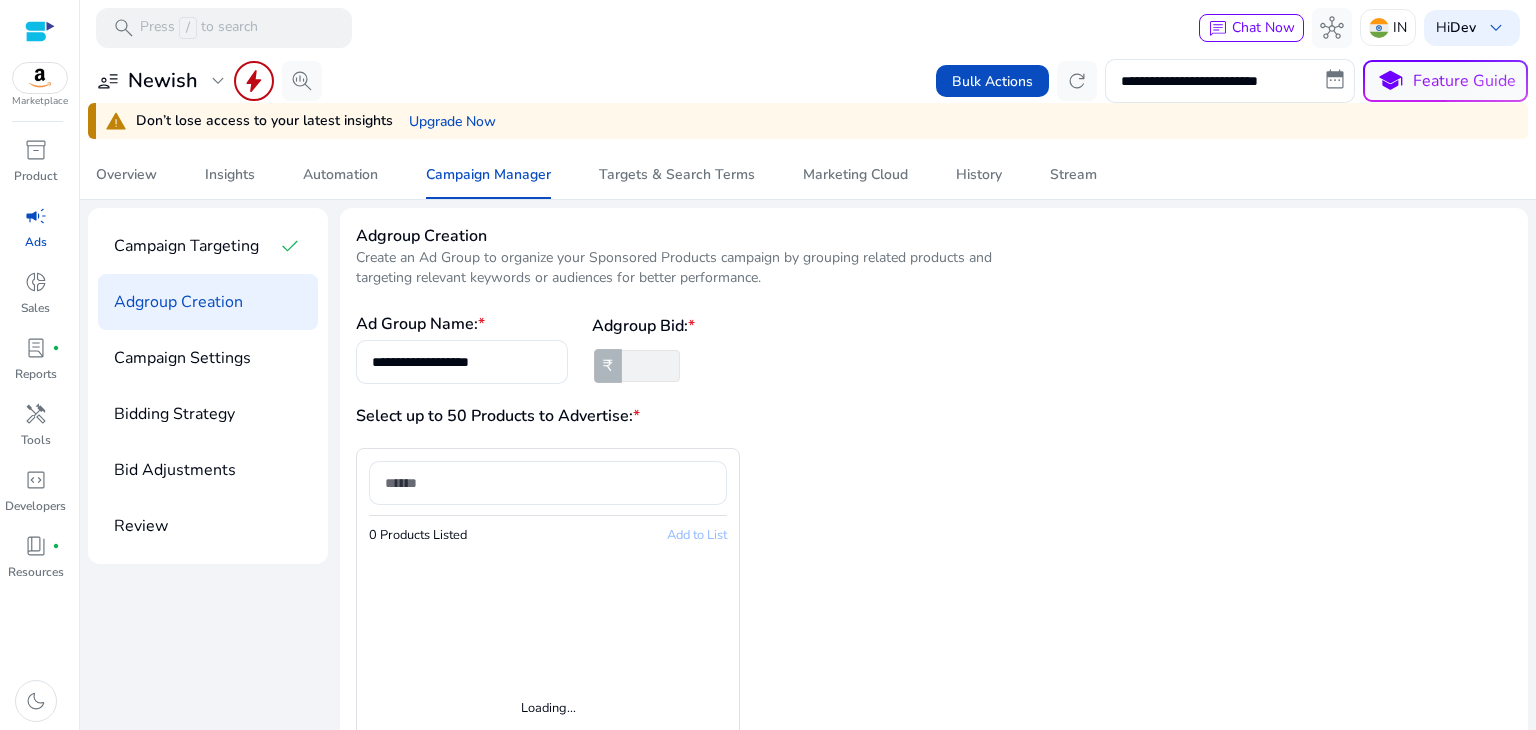 click on "Select up to 50 Products to Advertise:  *" at bounding box center [645, 416] 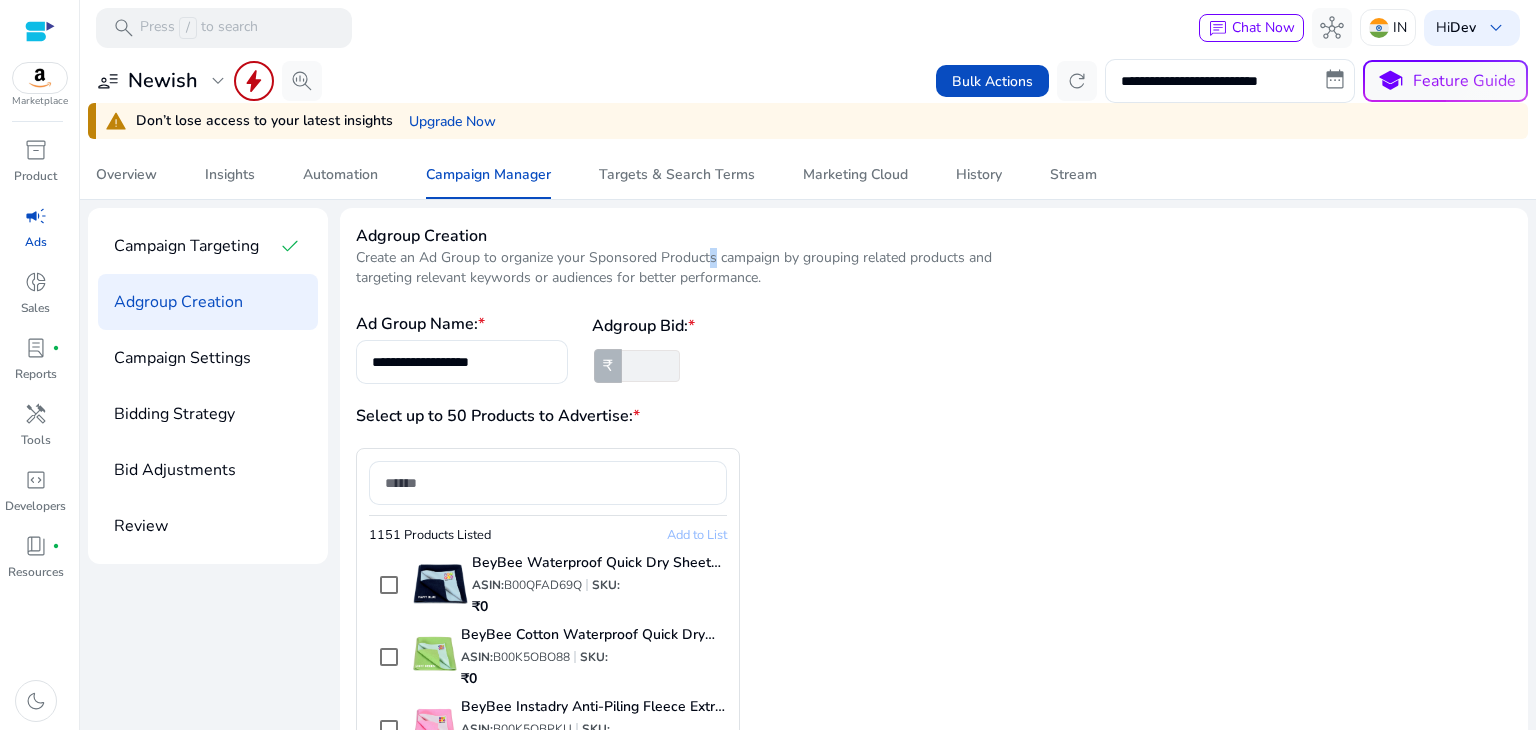 click on "Create an Ad Group to organize your Sponsored Products campaign by grouping related products and targeting relevant keywords or audiences for better performance." at bounding box center [692, 268] 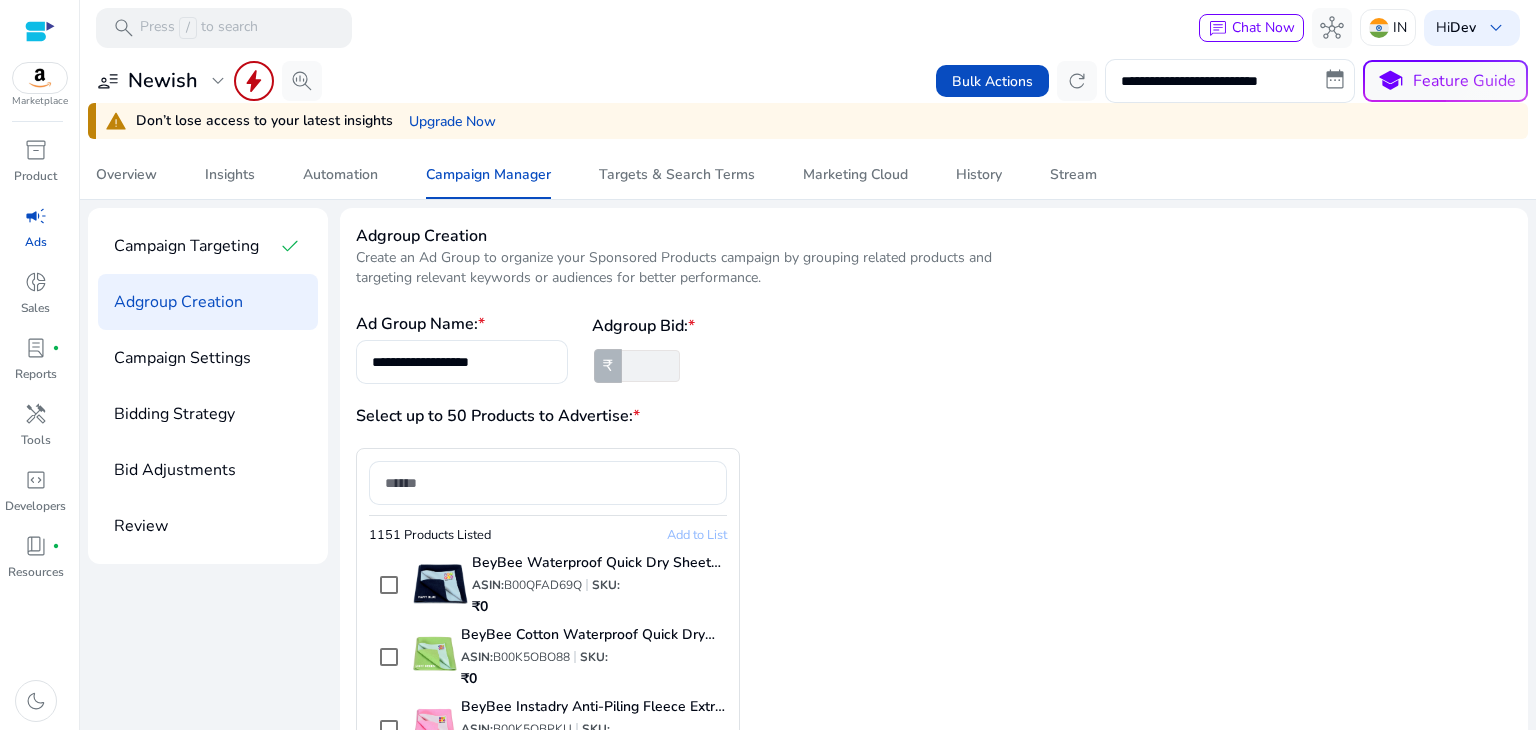 click on "**********" at bounding box center (934, 1046) 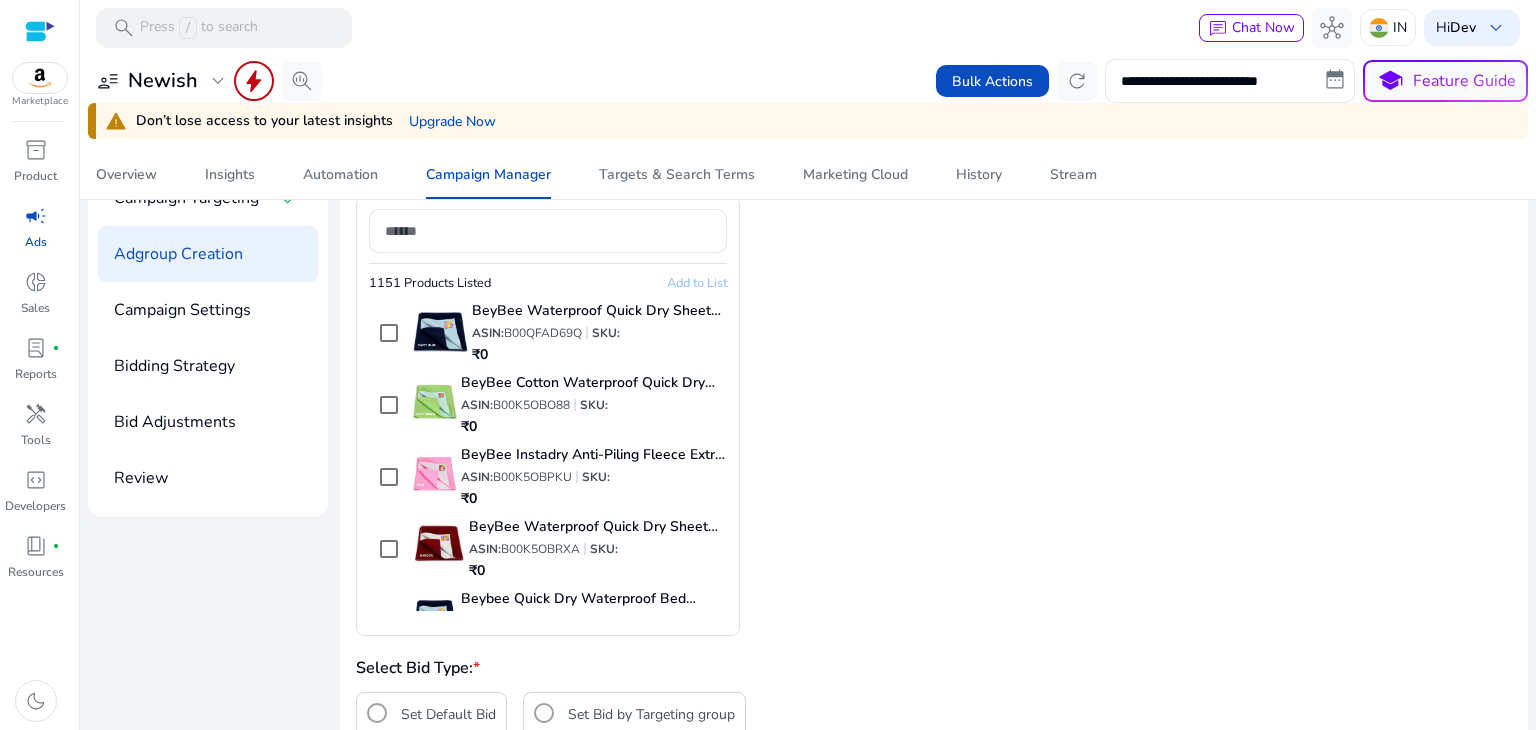 scroll, scrollTop: 251, scrollLeft: 0, axis: vertical 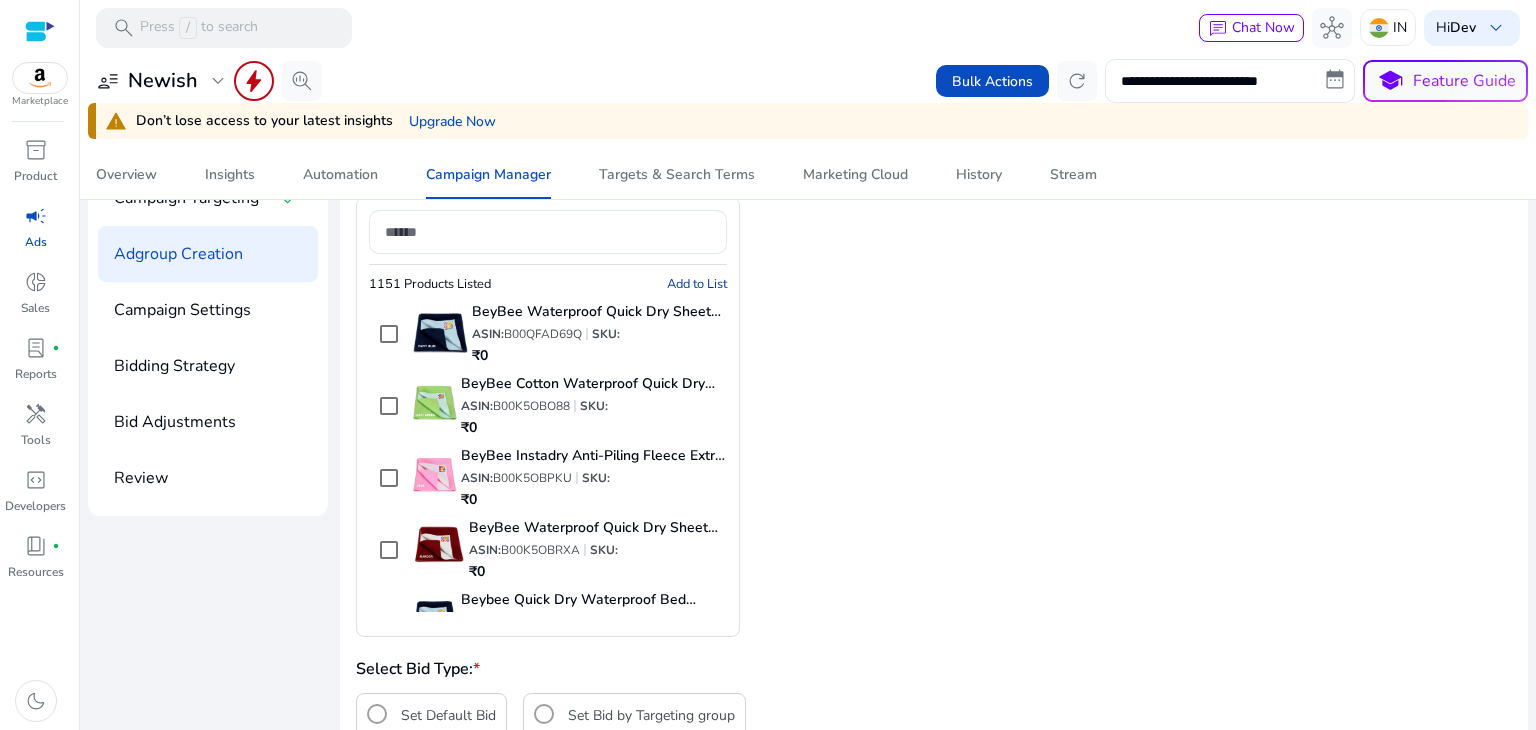 click on "Add to List" at bounding box center [697, 284] 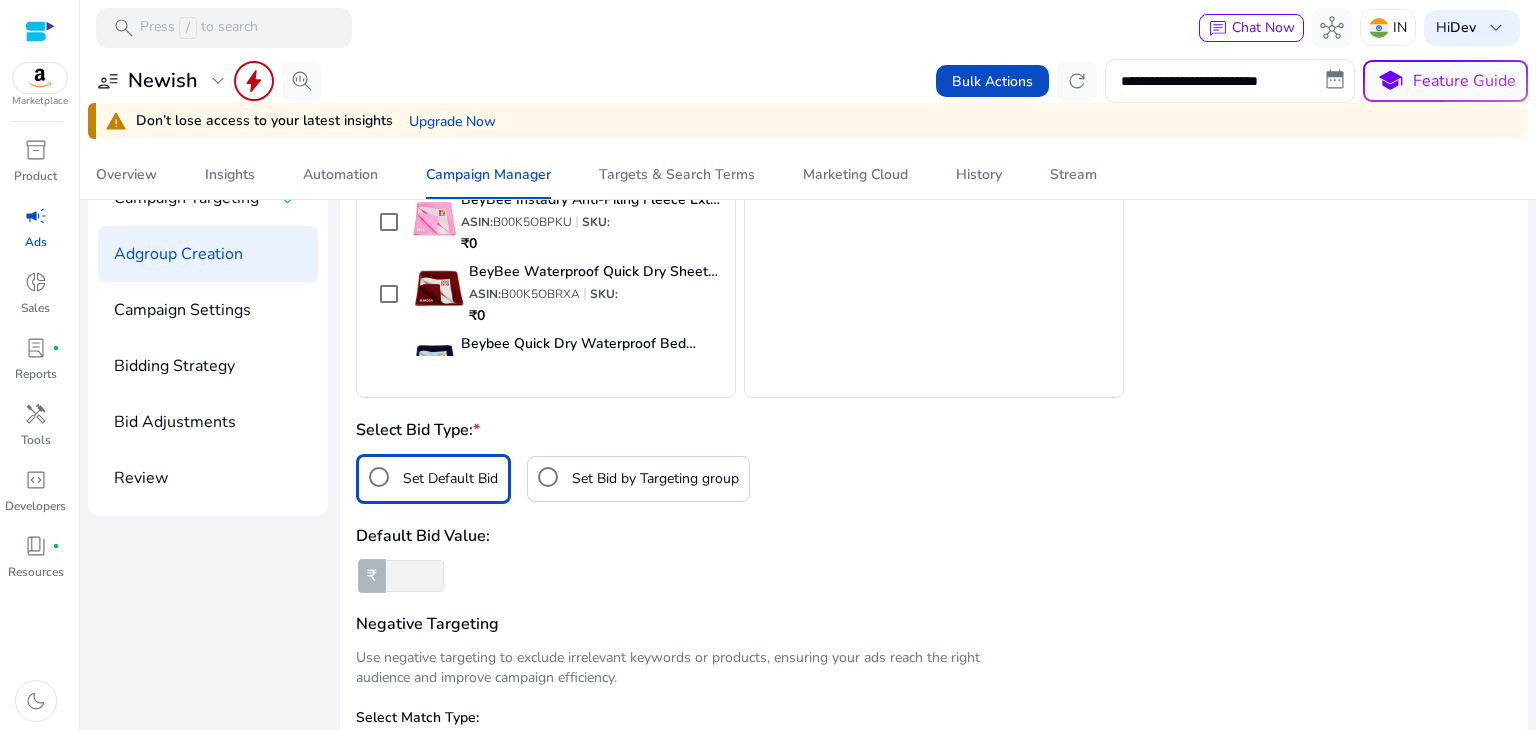 scroll, scrollTop: 548, scrollLeft: 0, axis: vertical 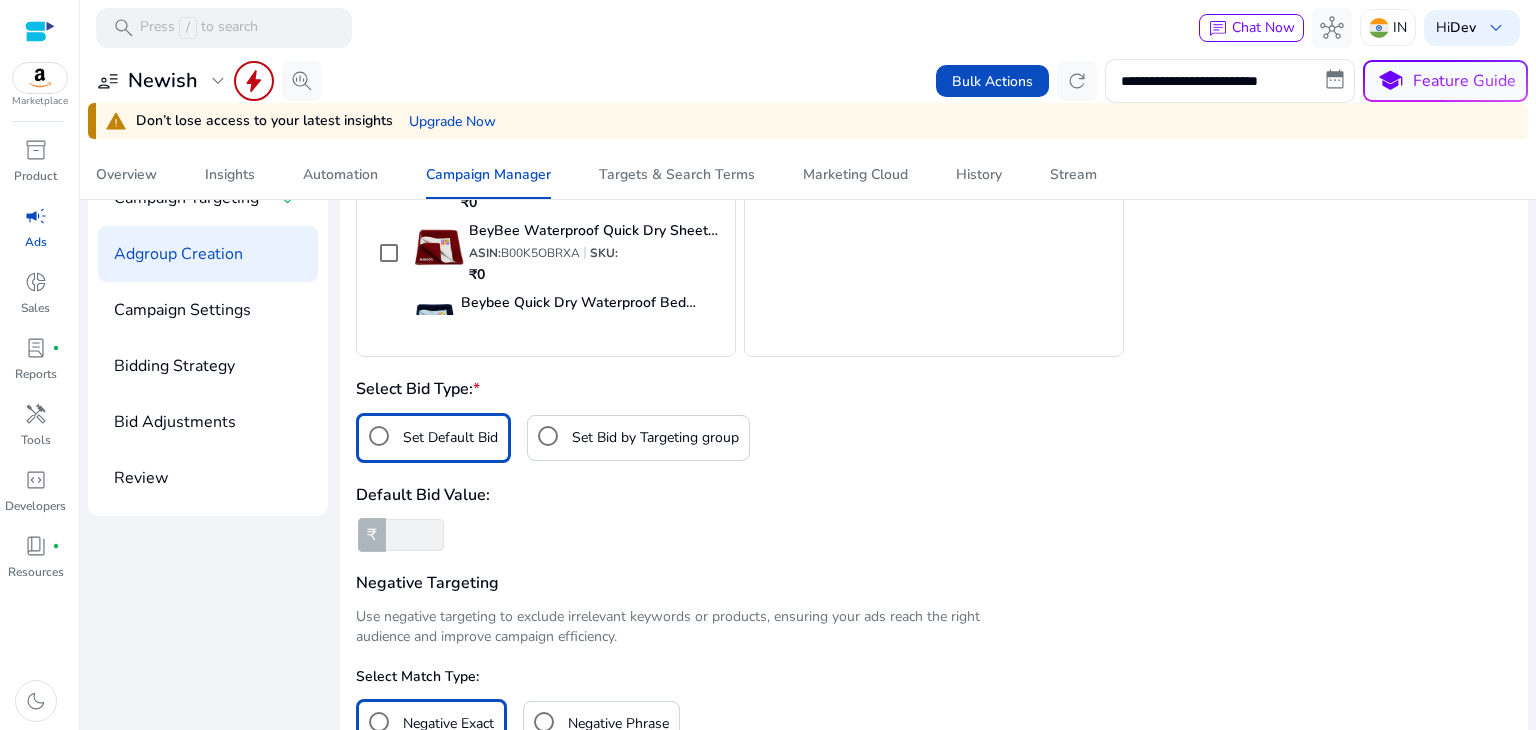 click at bounding box center [413, 535] 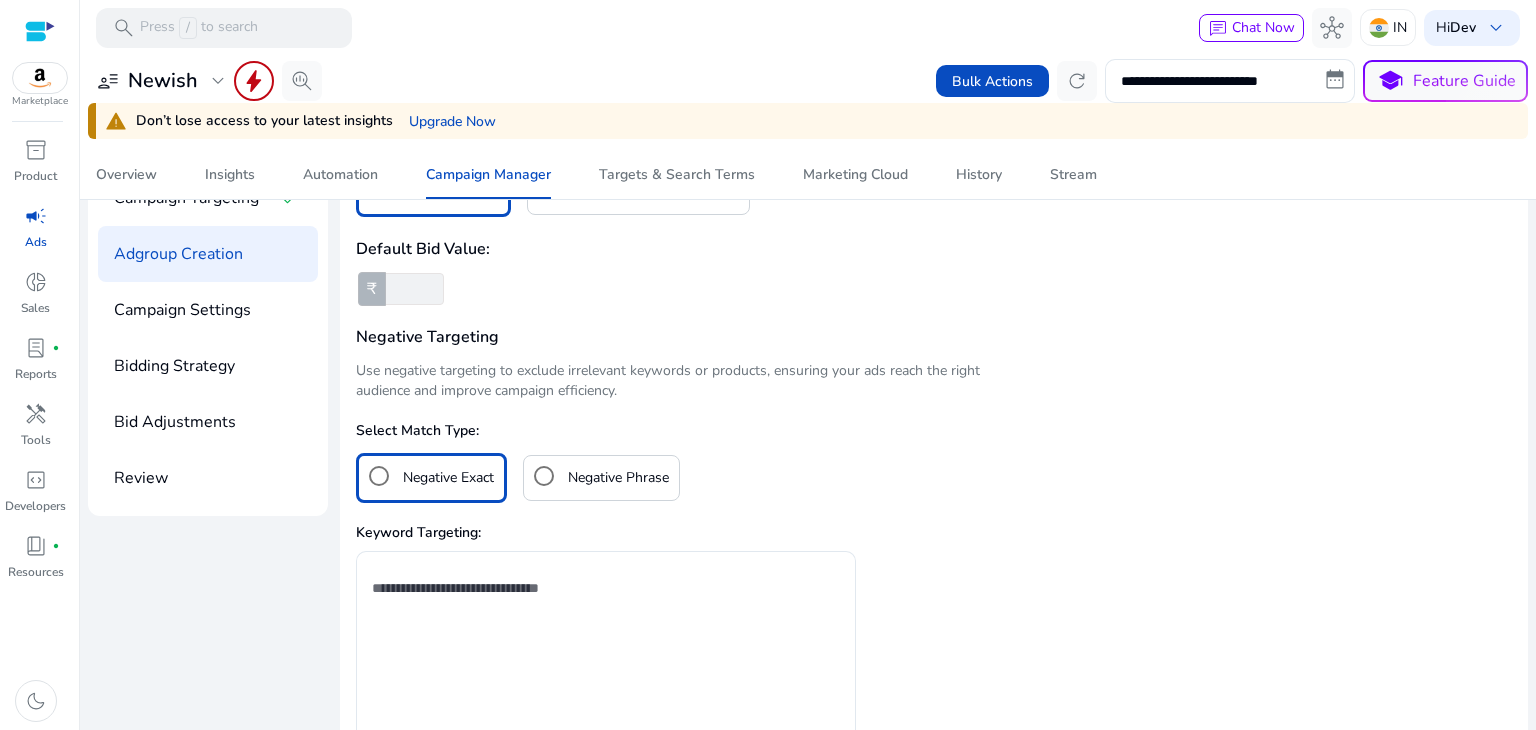 scroll, scrollTop: 792, scrollLeft: 0, axis: vertical 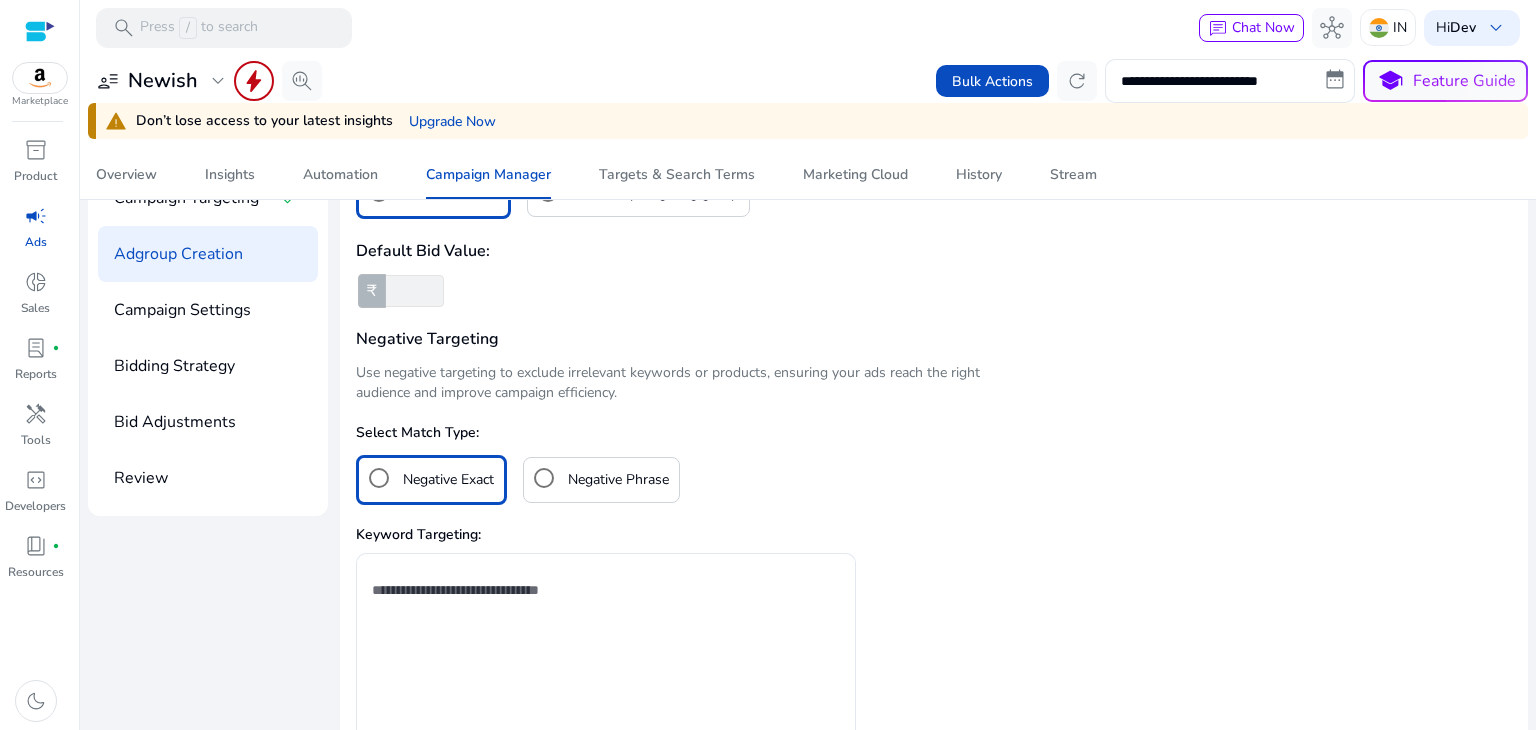 type on "*" 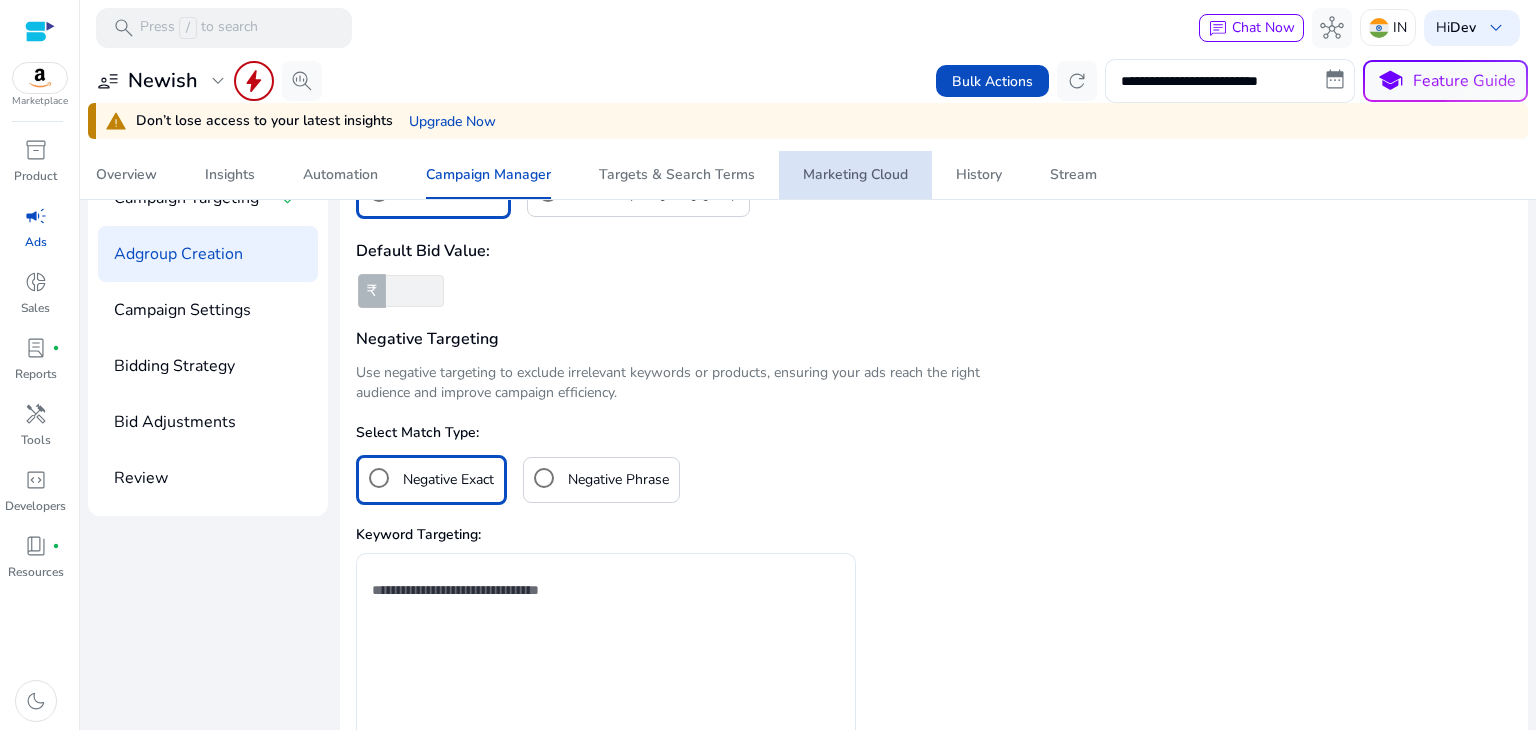 click on "Marketing Cloud" at bounding box center (855, 175) 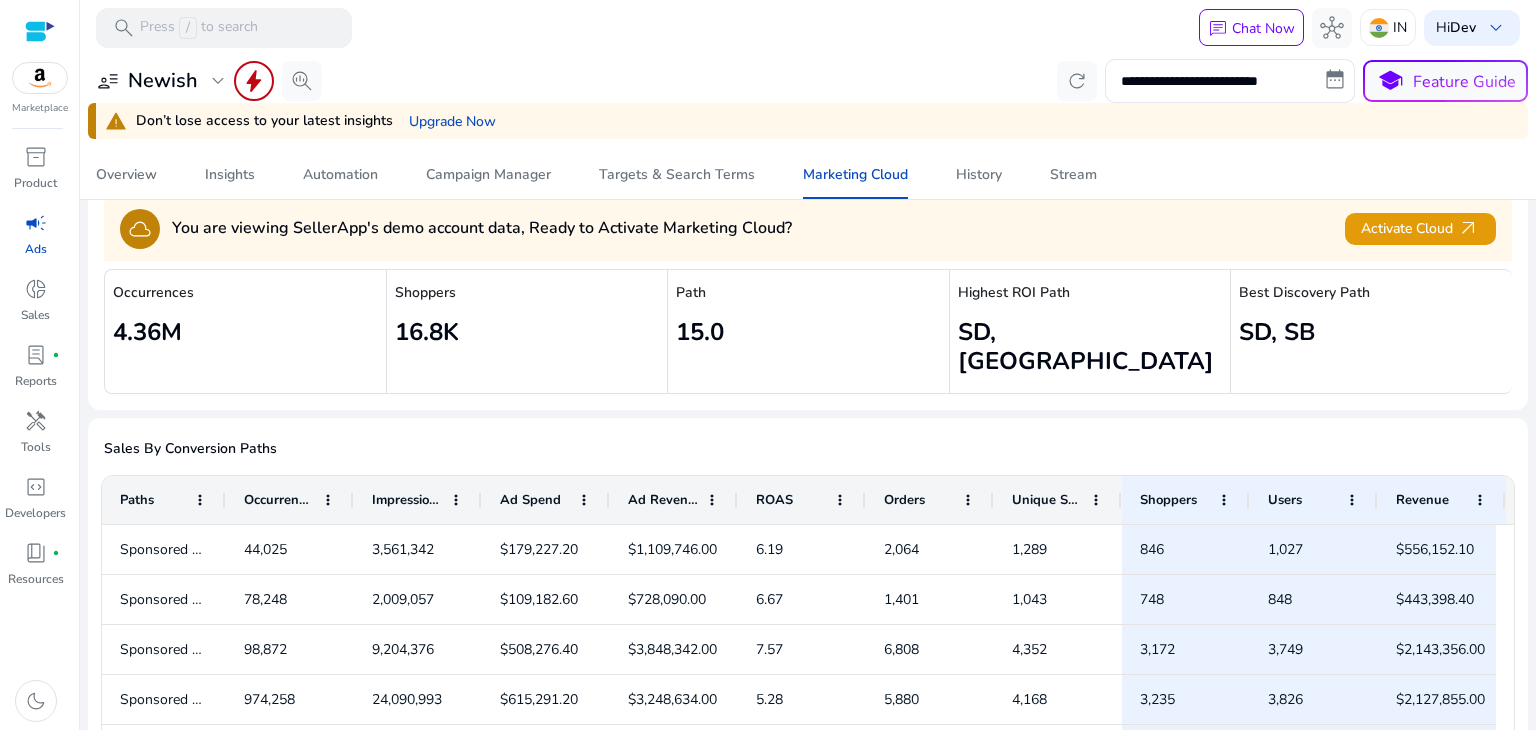 scroll, scrollTop: 99, scrollLeft: 0, axis: vertical 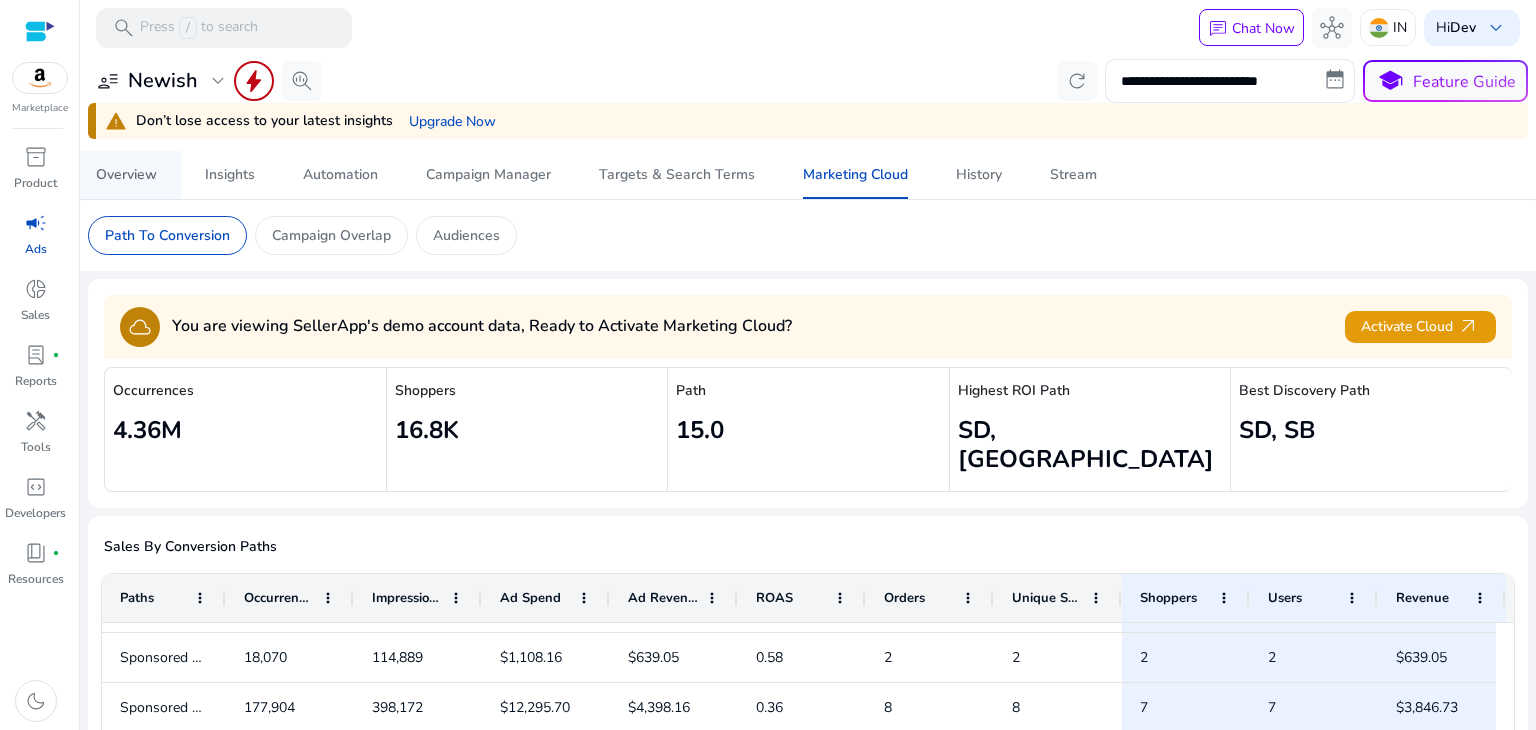 click on "Overview" at bounding box center [126, 175] 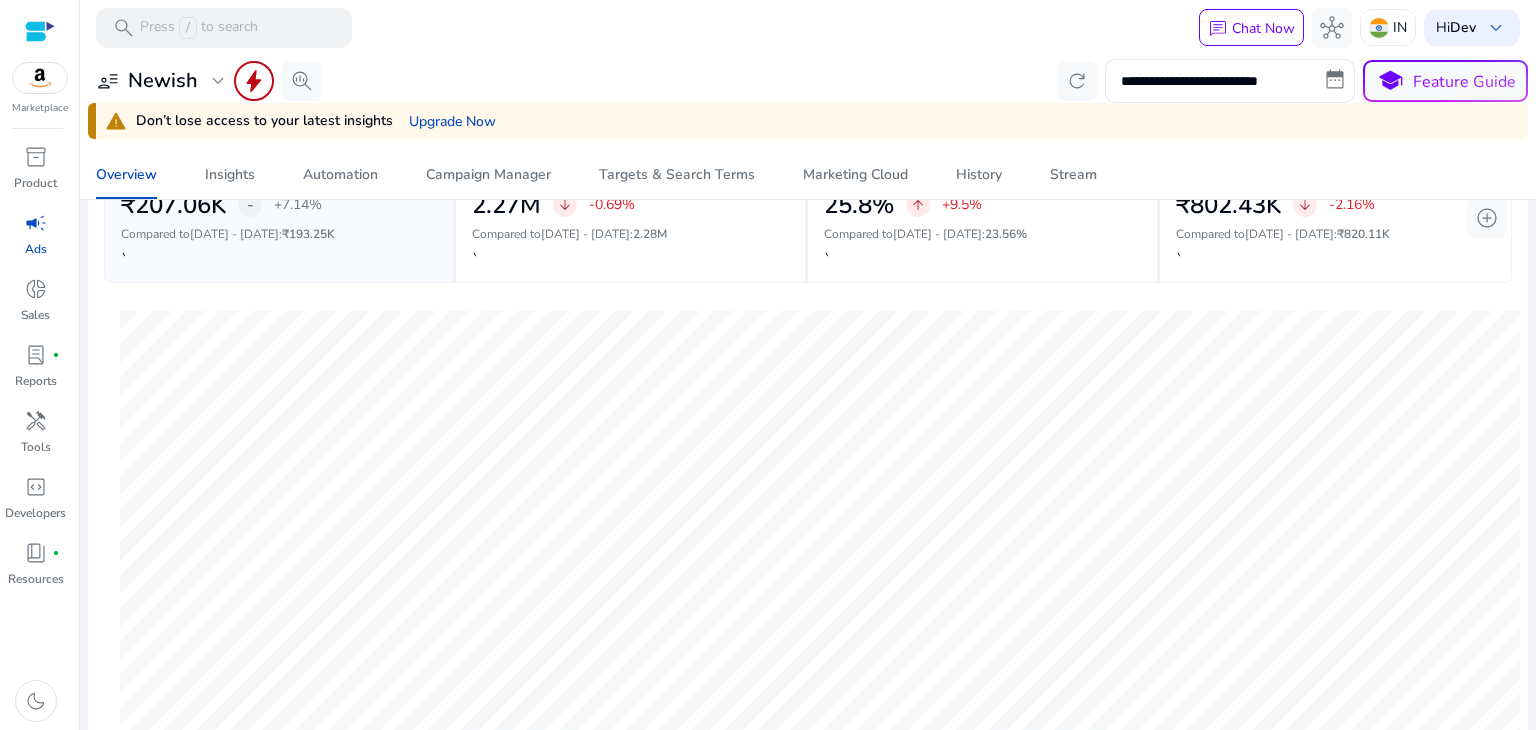 scroll, scrollTop: 0, scrollLeft: 0, axis: both 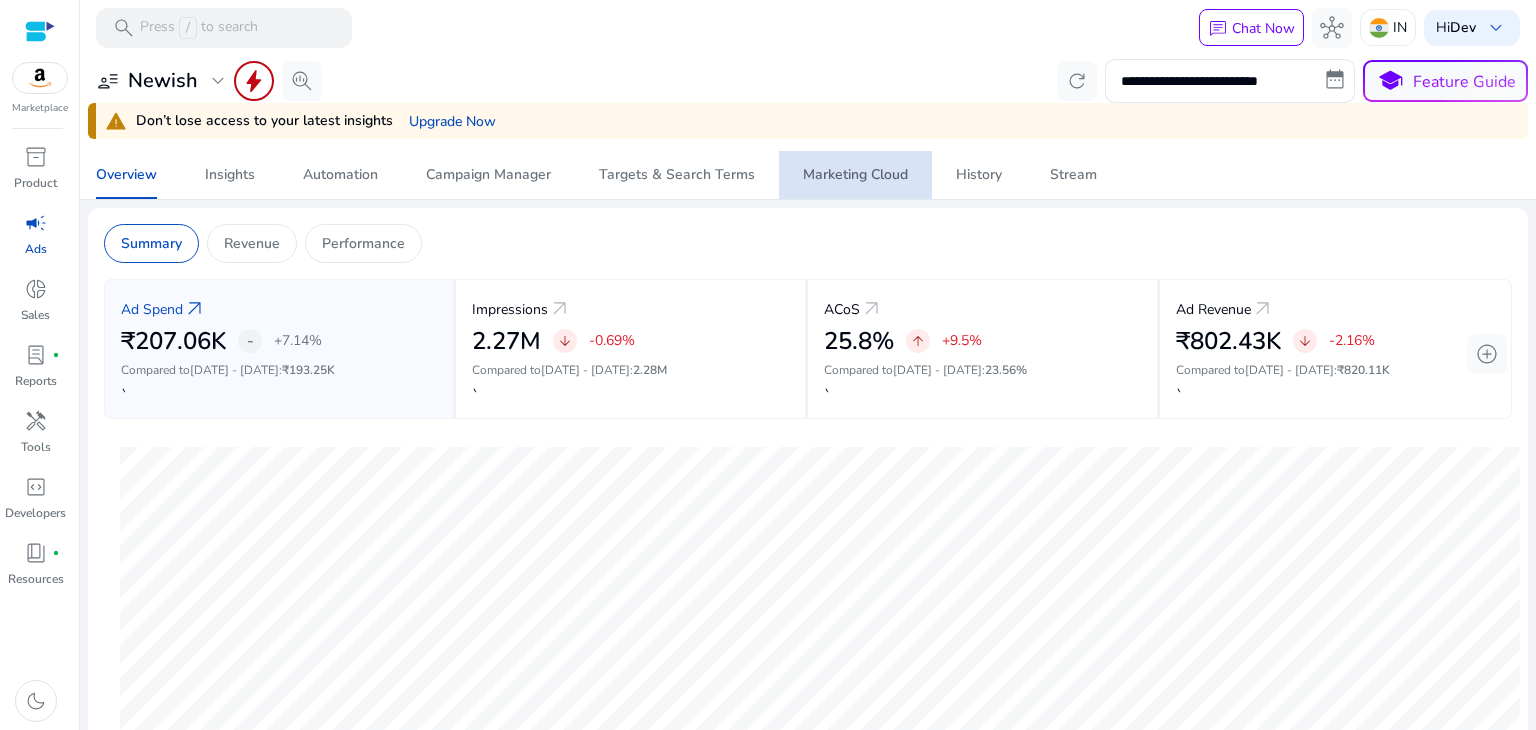 click on "Marketing Cloud" at bounding box center [855, 175] 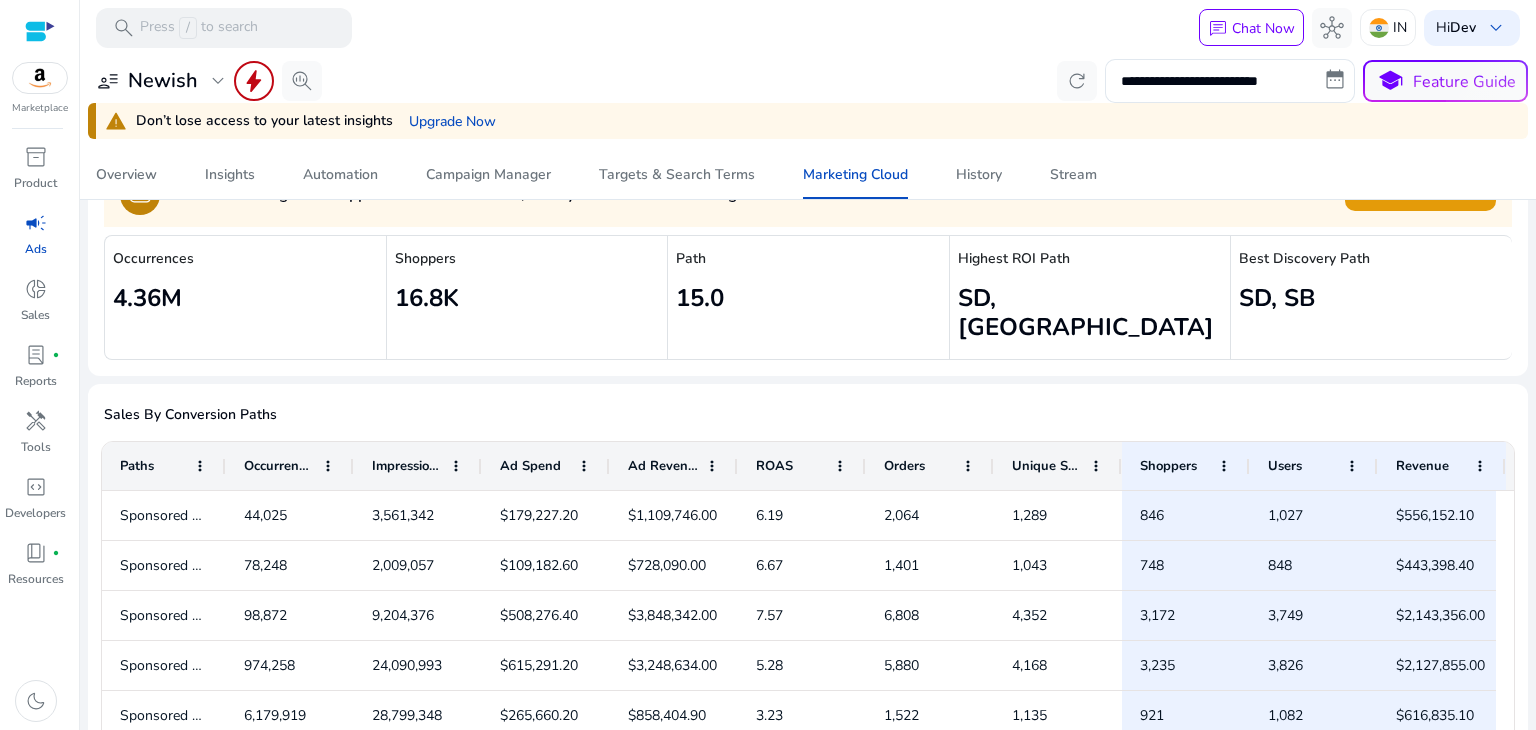 scroll, scrollTop: 132, scrollLeft: 0, axis: vertical 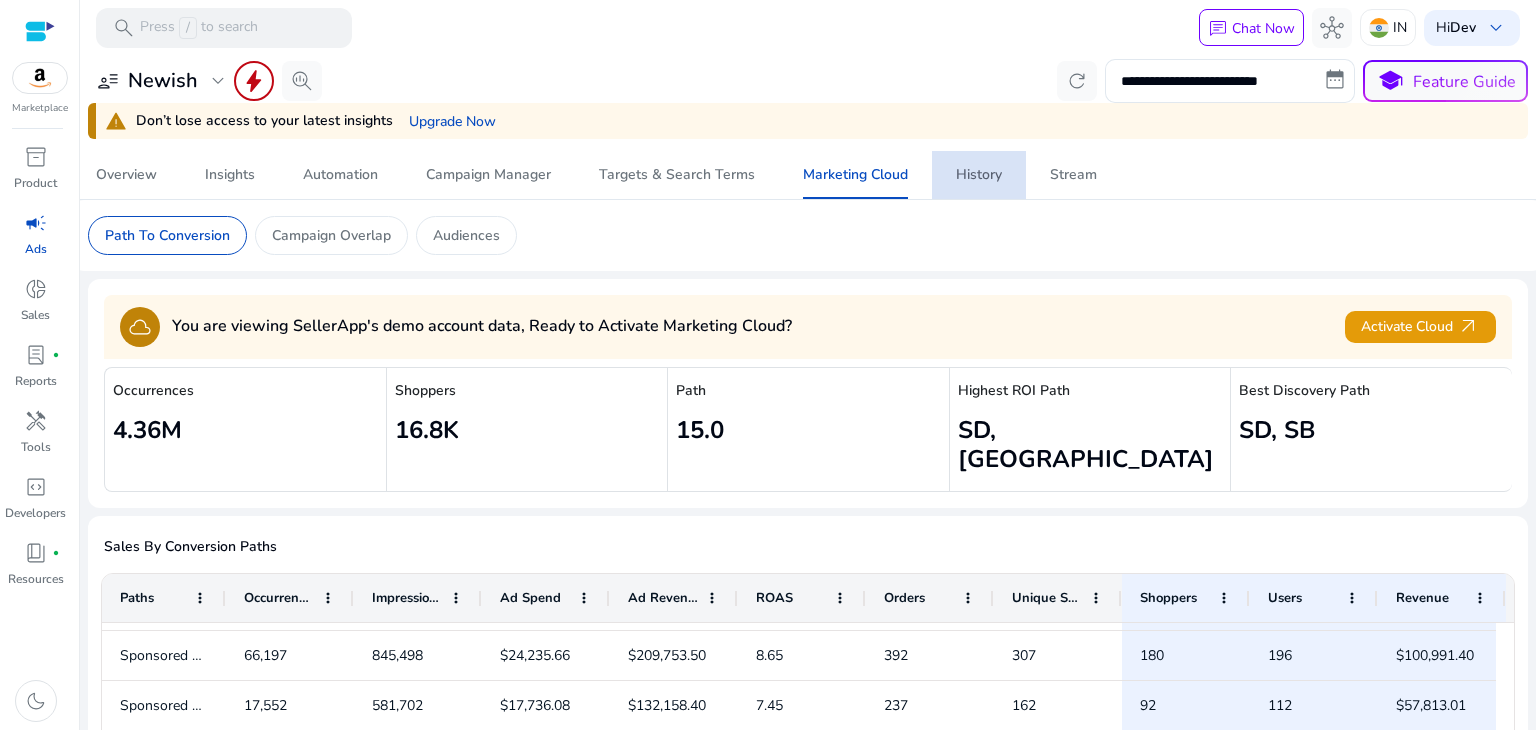 click on "History" at bounding box center [979, 175] 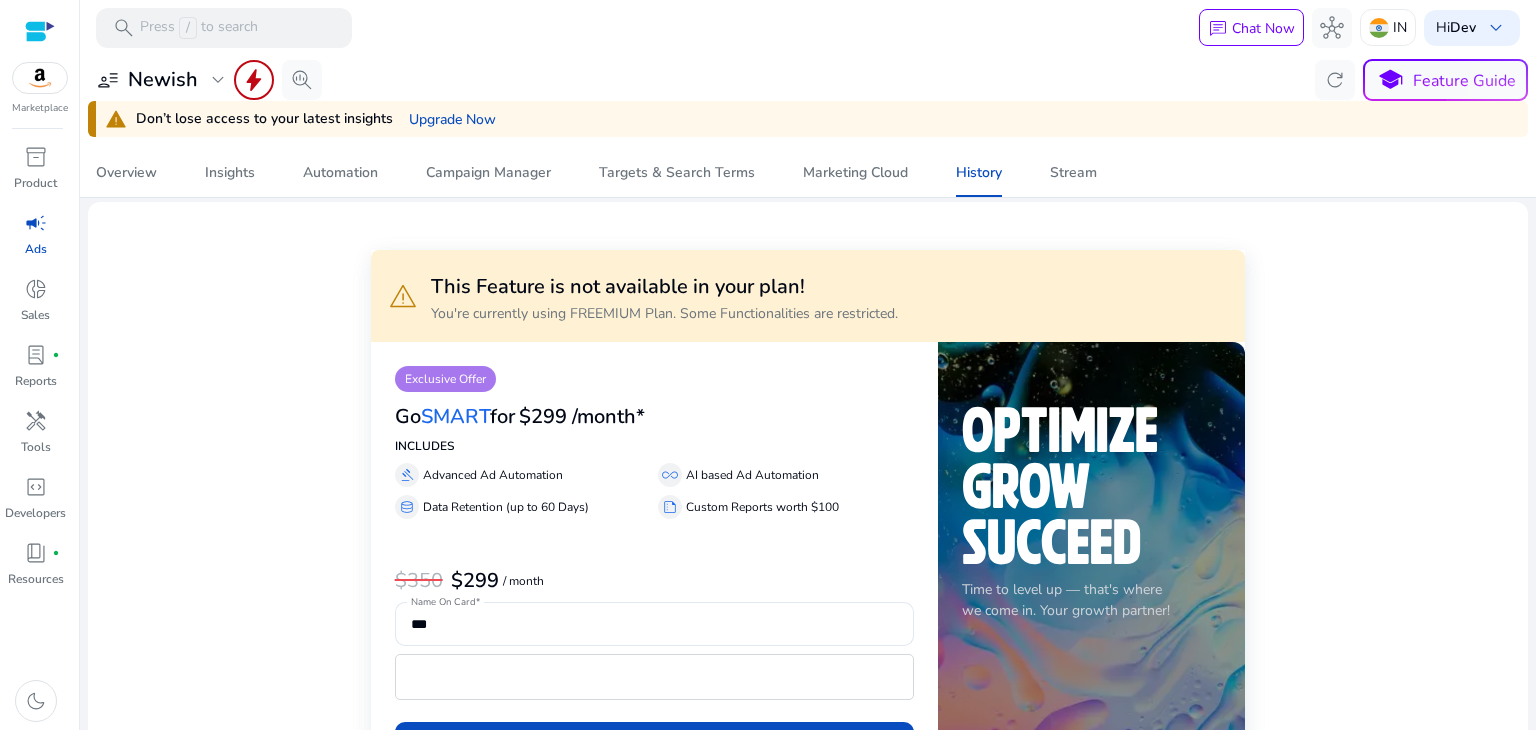 scroll, scrollTop: 0, scrollLeft: 0, axis: both 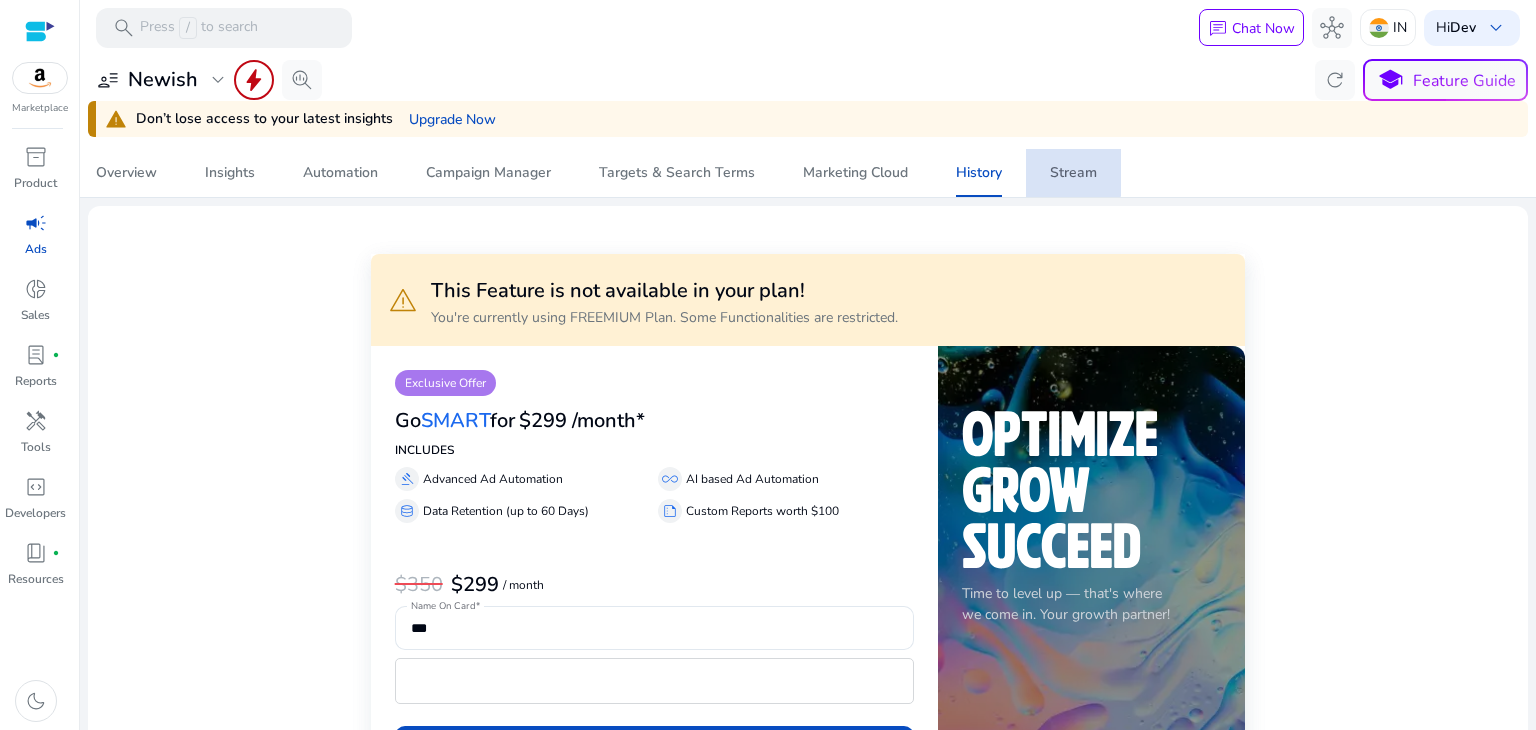 click on "Stream" at bounding box center [1073, 173] 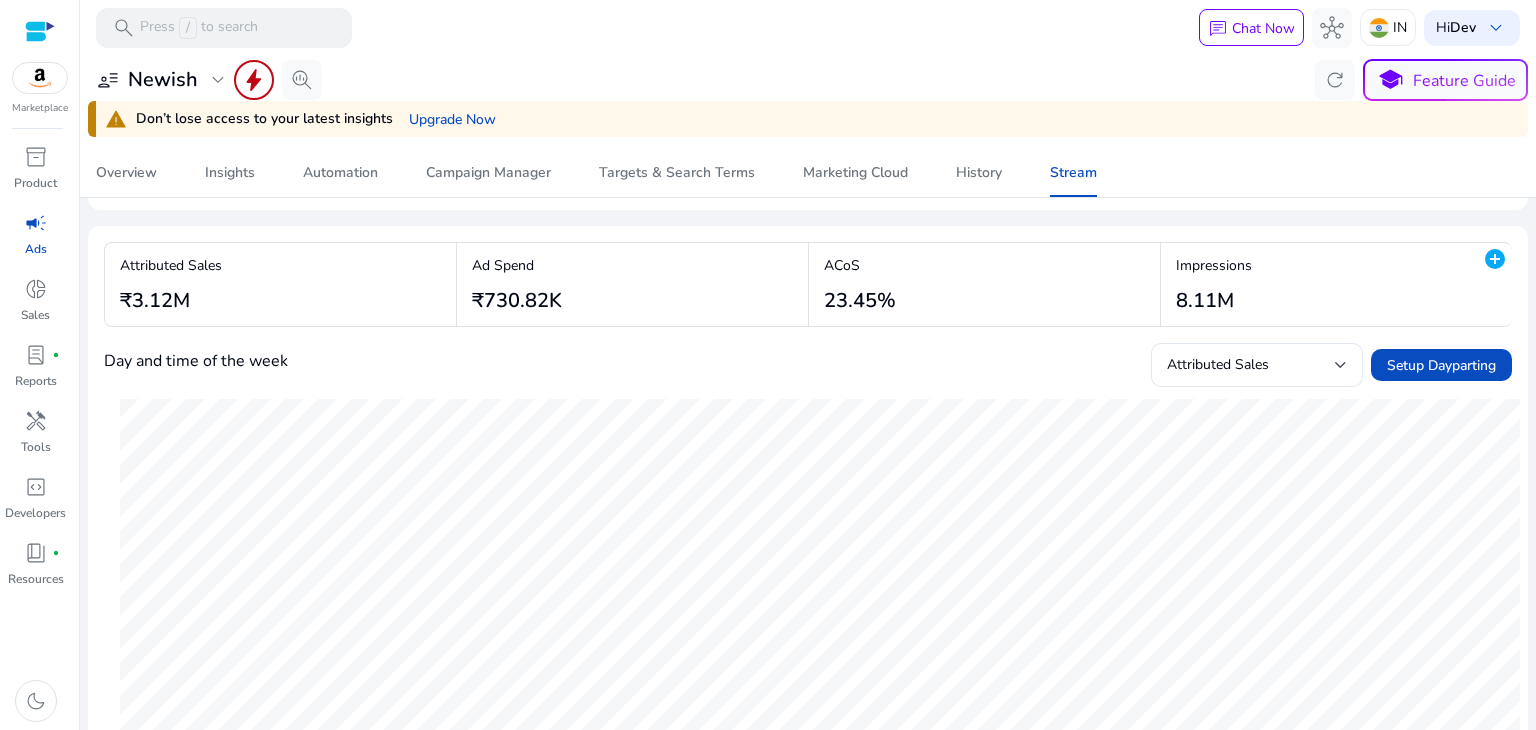 scroll, scrollTop: 115, scrollLeft: 0, axis: vertical 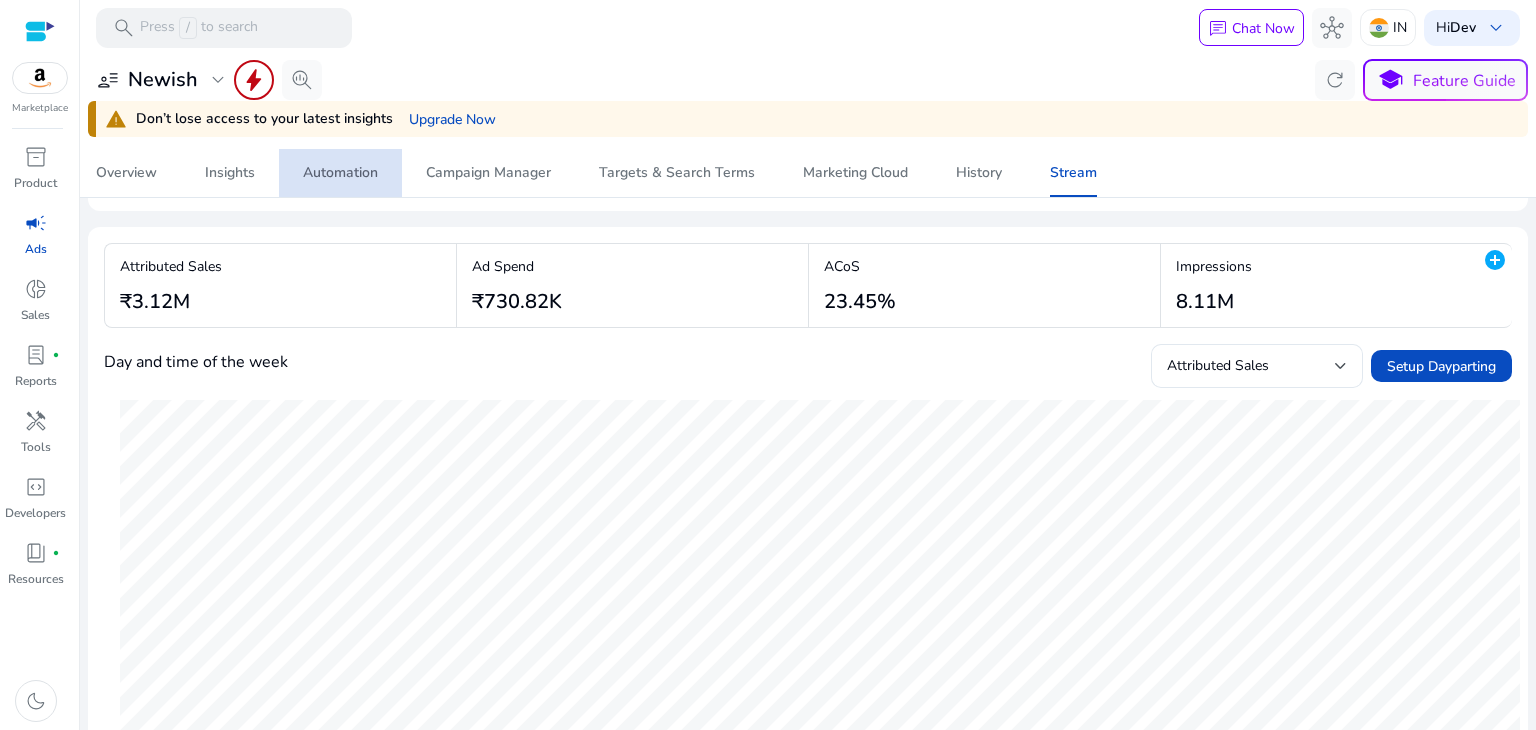 click on "Automation" at bounding box center [340, 173] 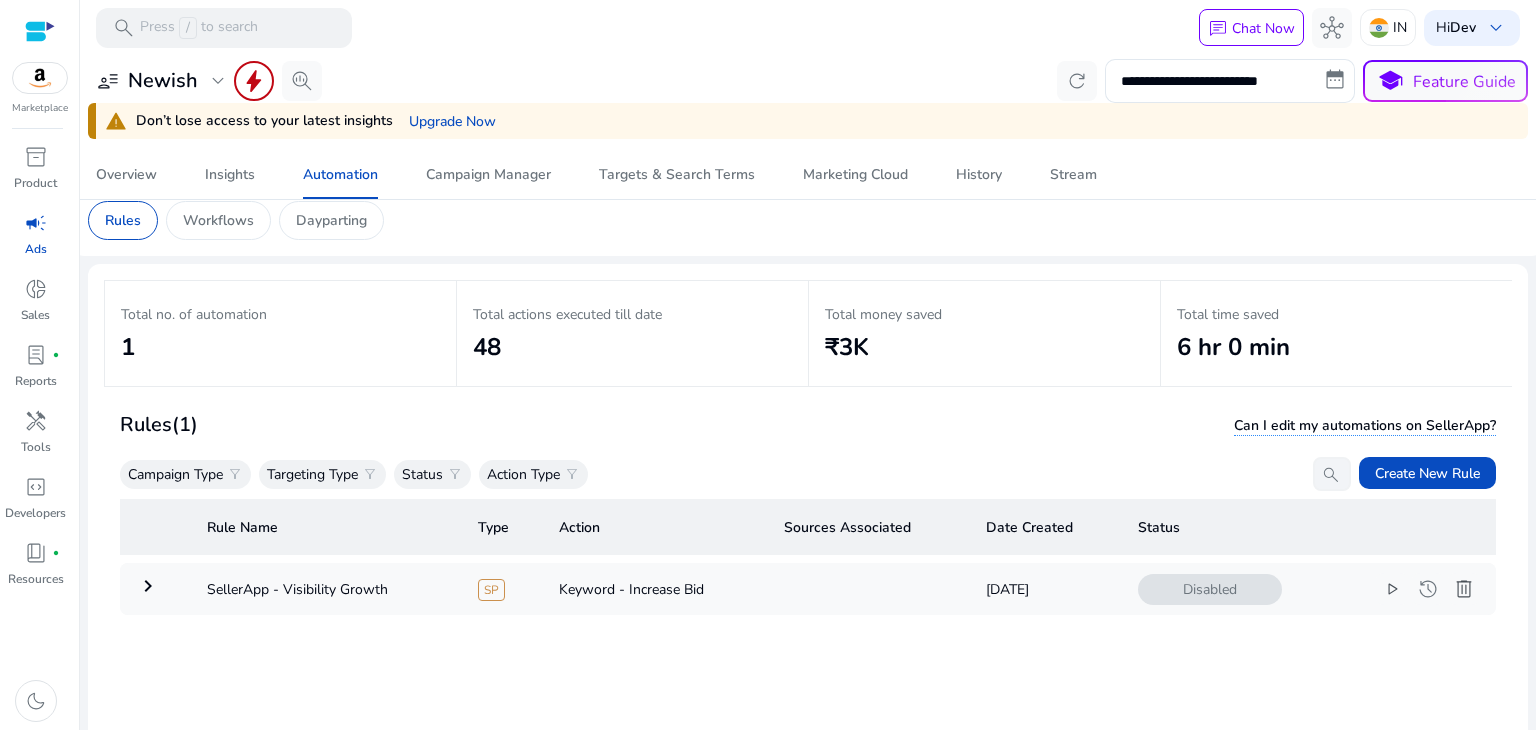 scroll, scrollTop: 12, scrollLeft: 0, axis: vertical 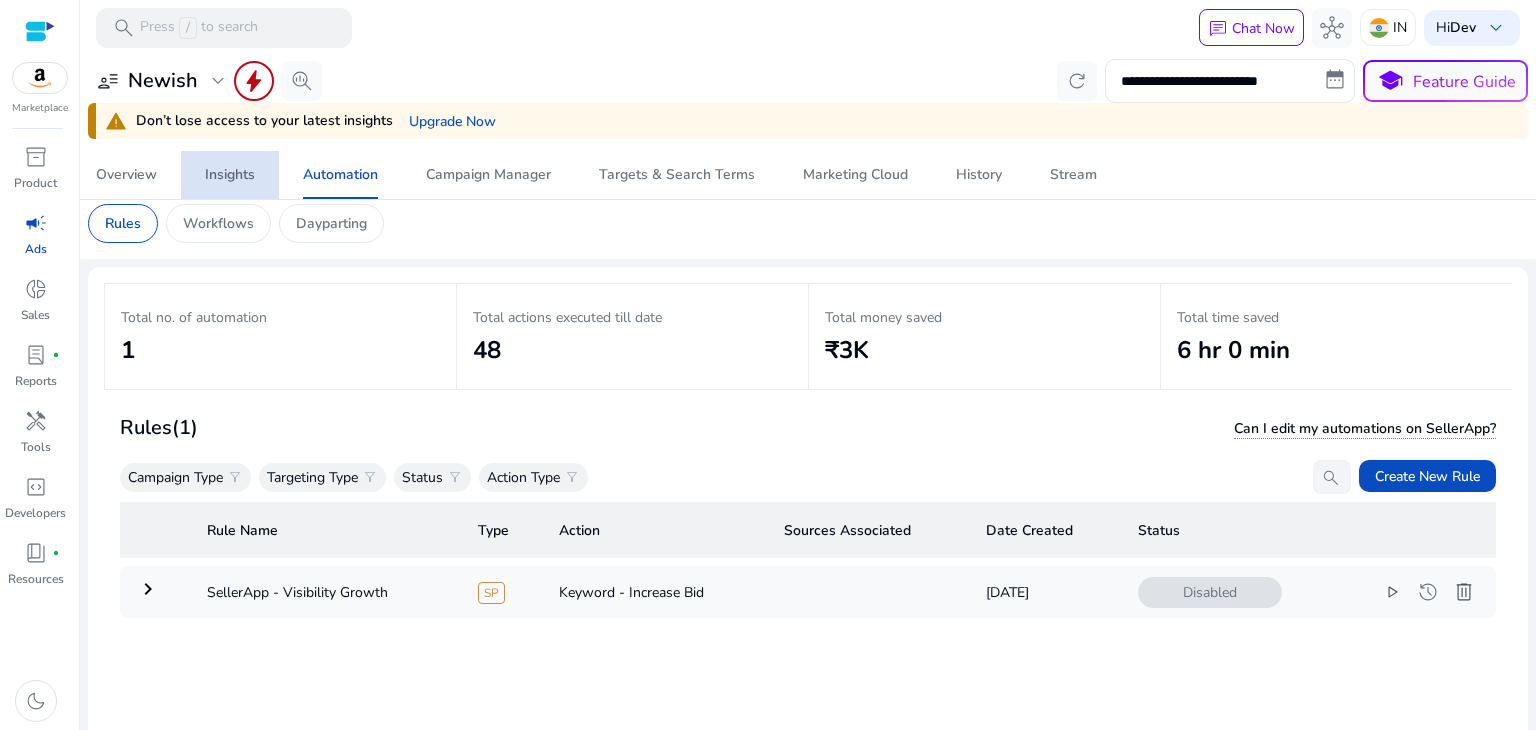click on "Insights" at bounding box center [230, 175] 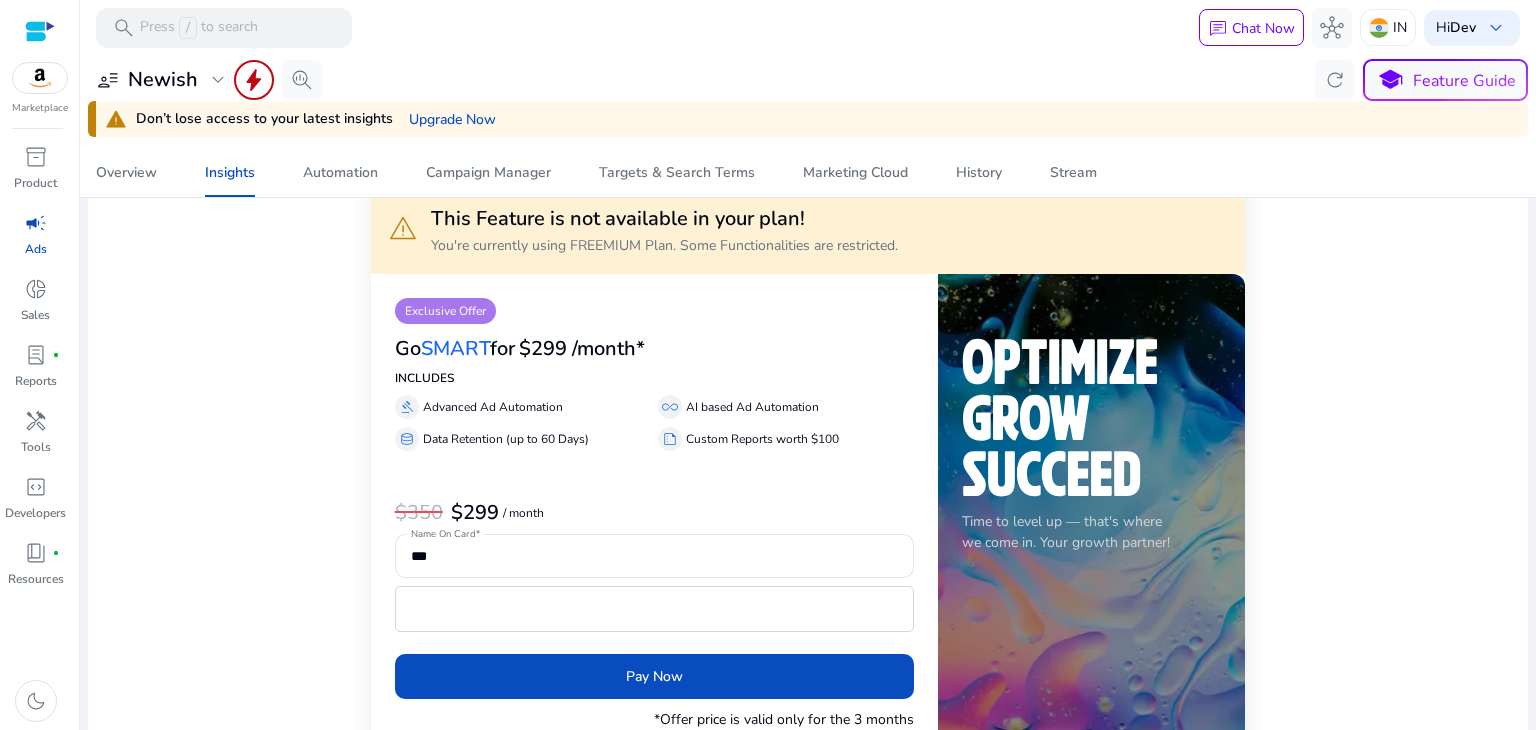 scroll, scrollTop: 0, scrollLeft: 0, axis: both 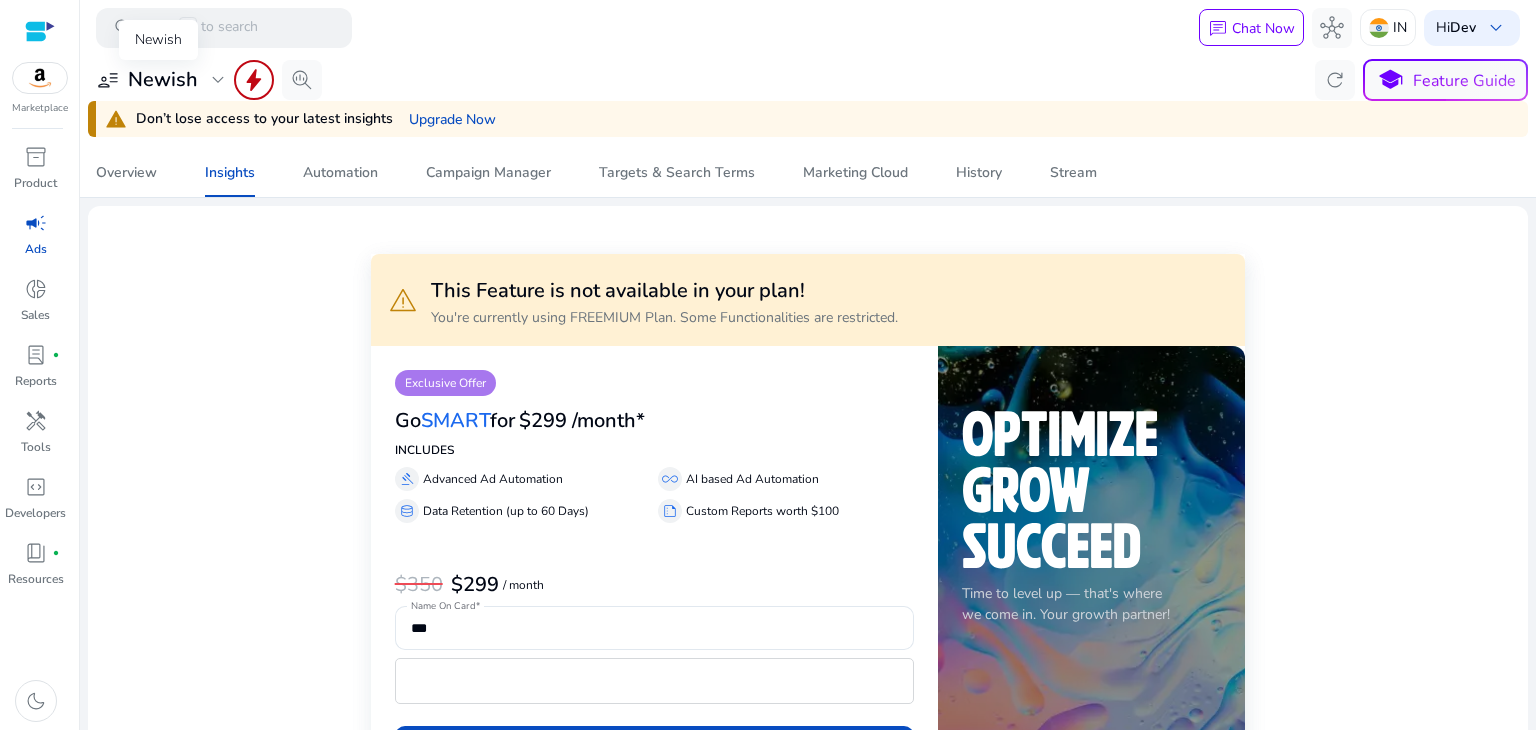 click on "expand_more" 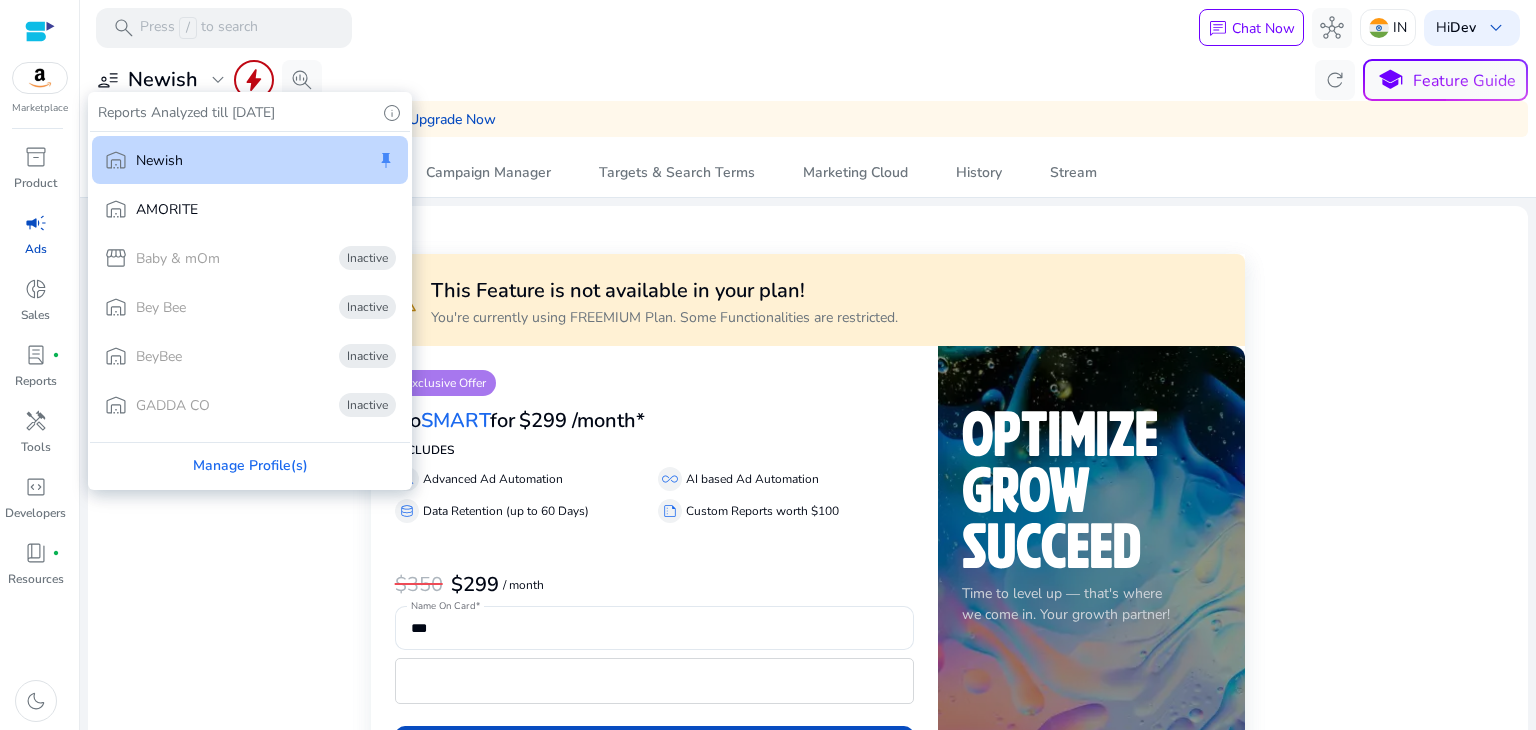 click at bounding box center [768, 365] 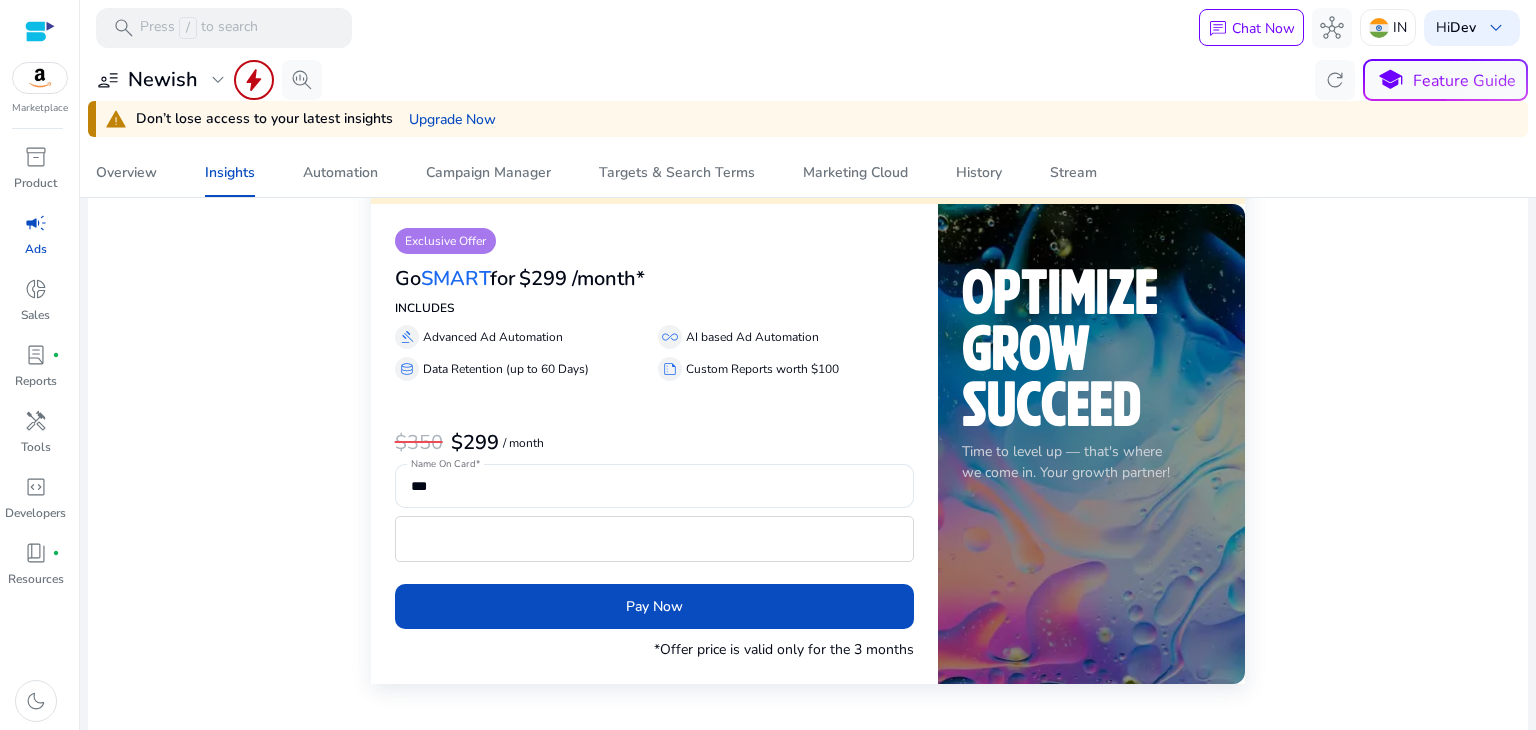 scroll, scrollTop: 0, scrollLeft: 0, axis: both 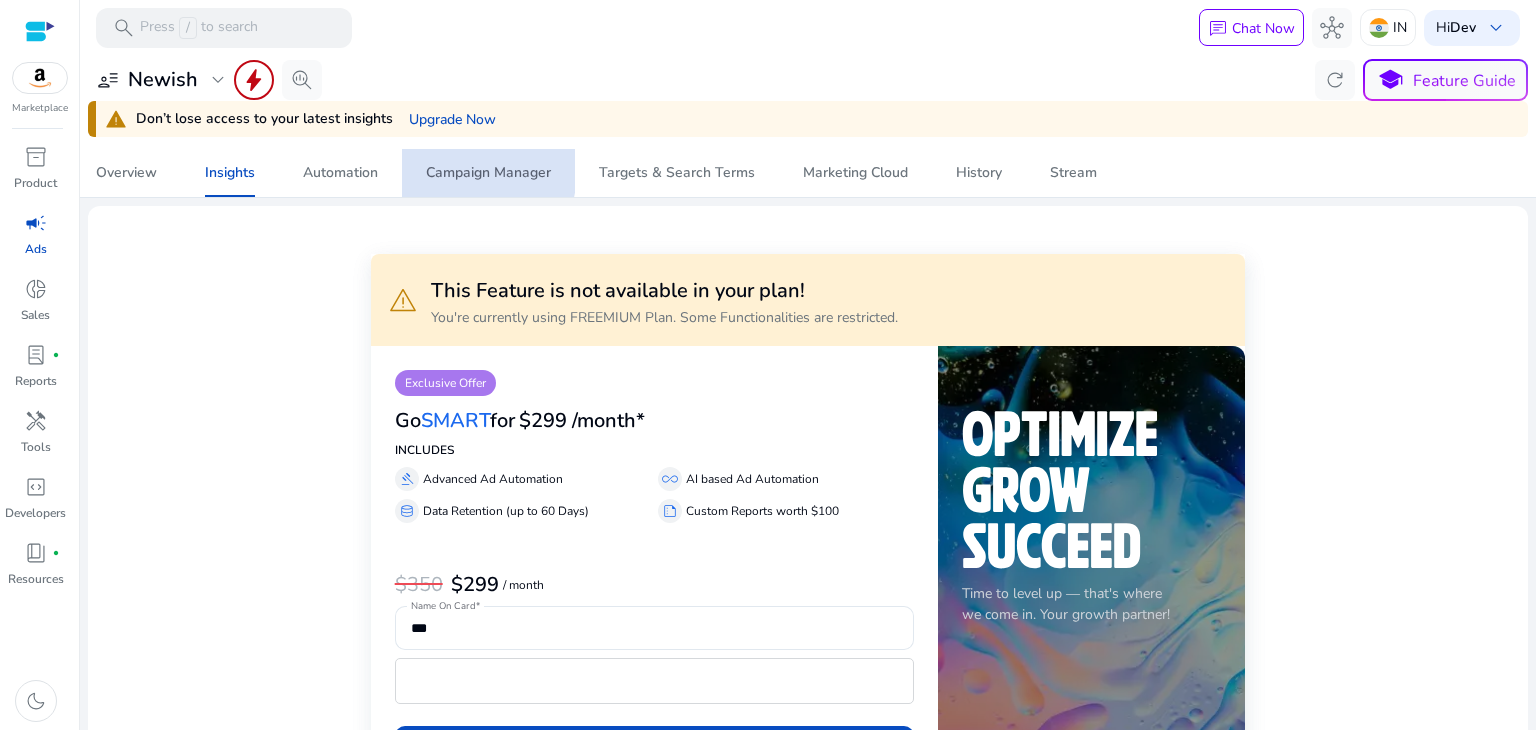 click on "Campaign Manager" at bounding box center (488, 173) 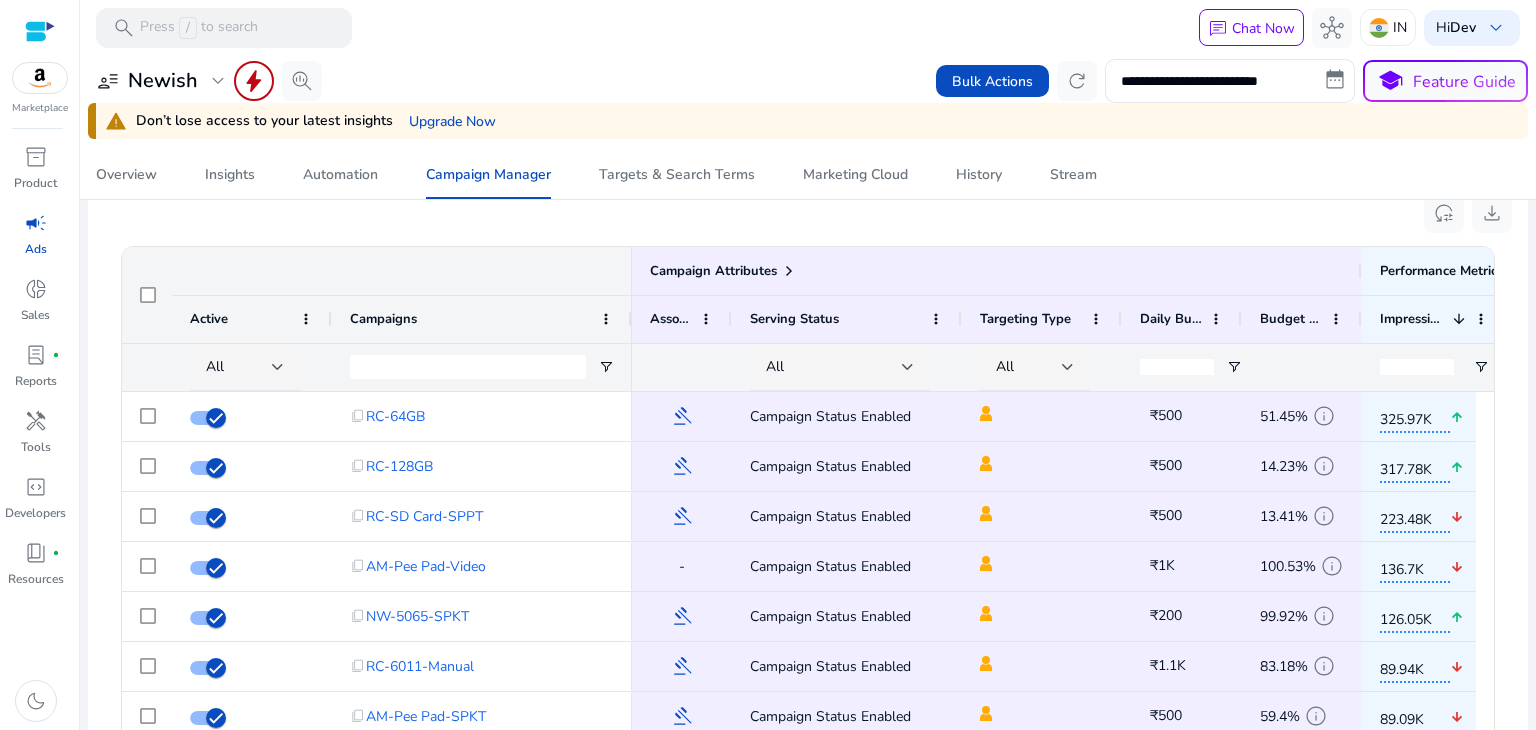 scroll, scrollTop: 643, scrollLeft: 0, axis: vertical 